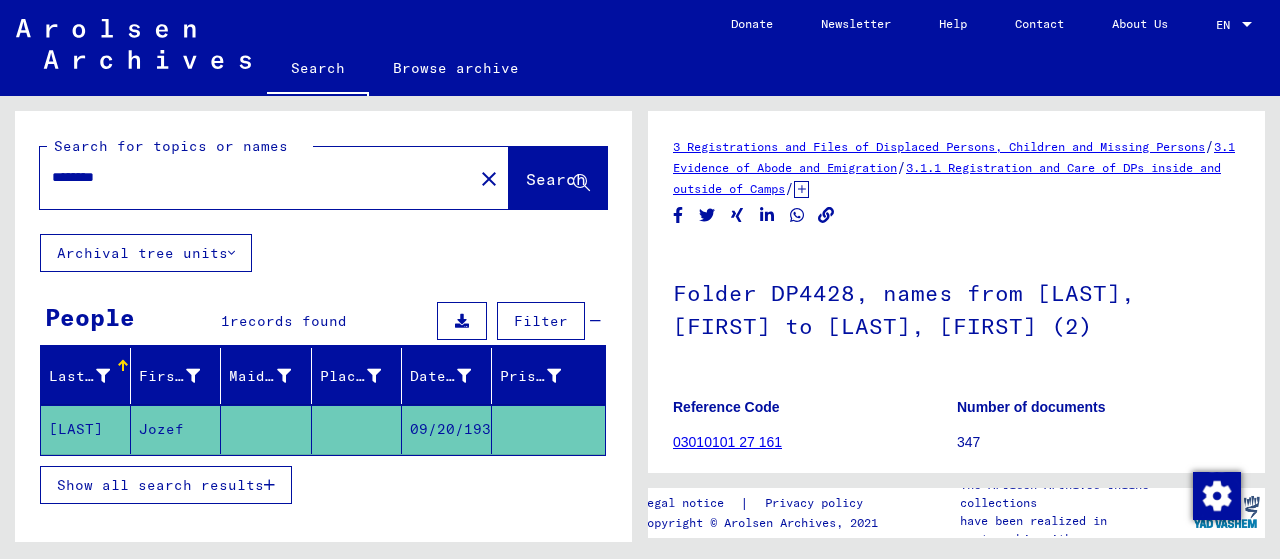 scroll, scrollTop: 0, scrollLeft: 0, axis: both 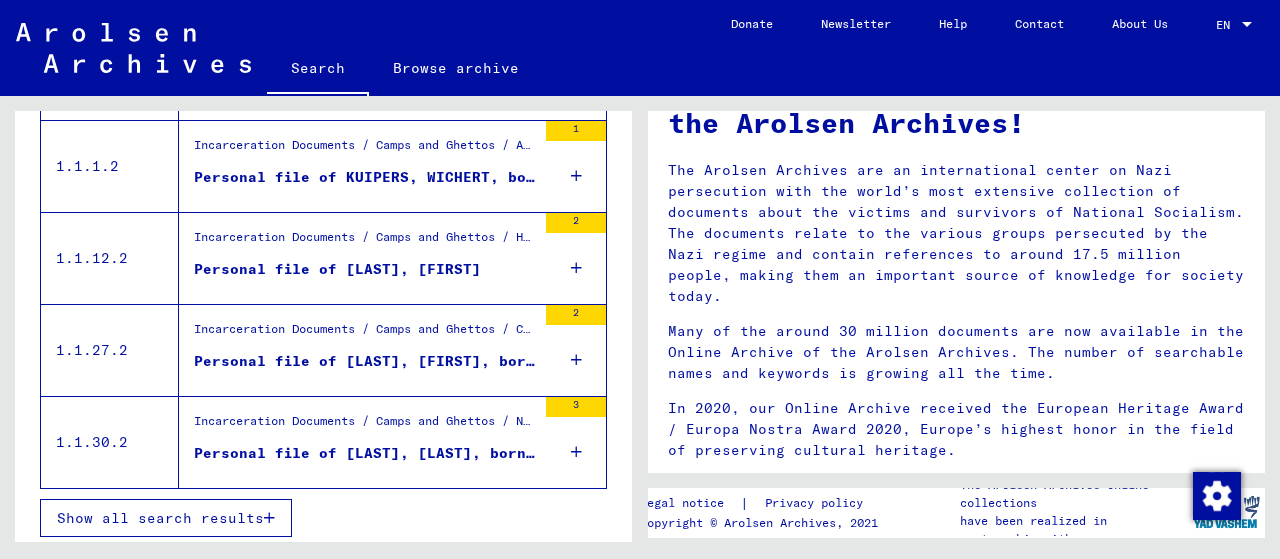 click on "Show all search results" at bounding box center [160, 518] 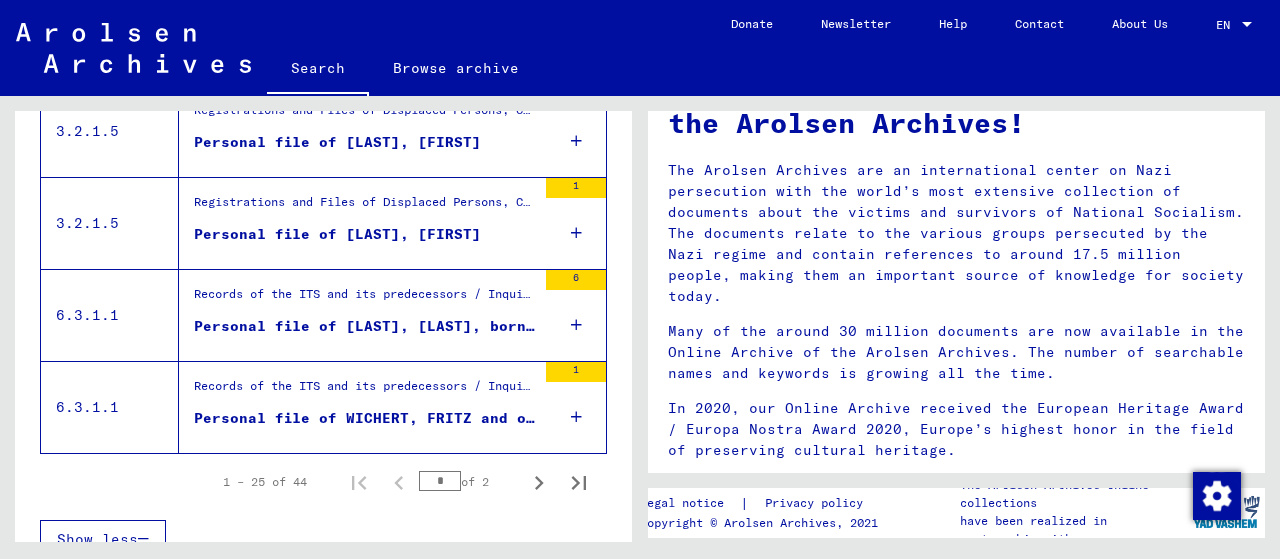 scroll, scrollTop: 2366, scrollLeft: 0, axis: vertical 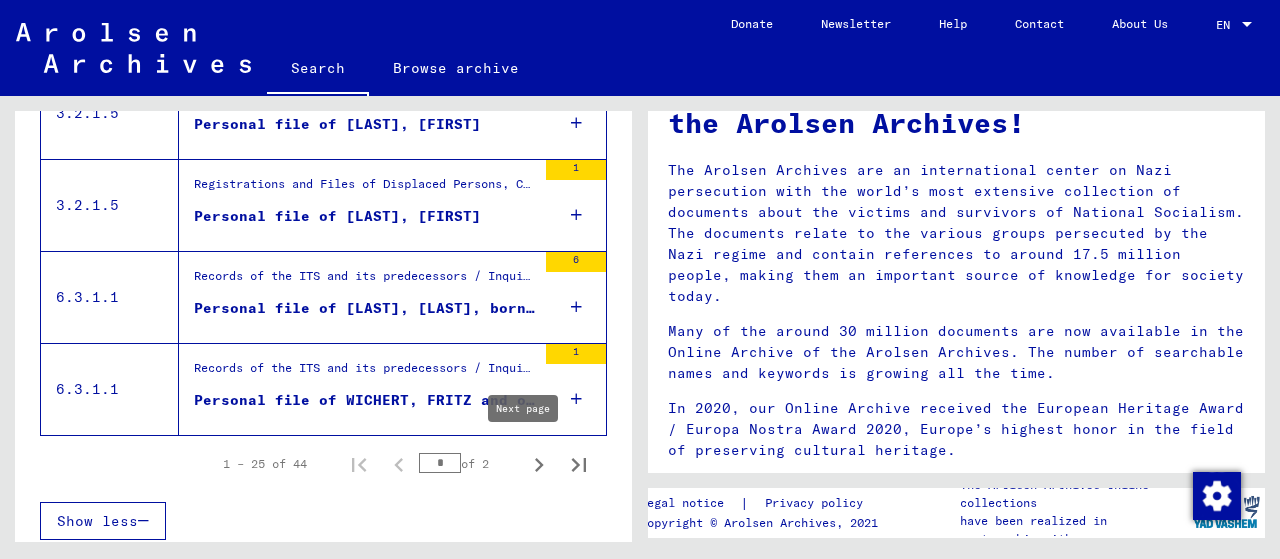 click 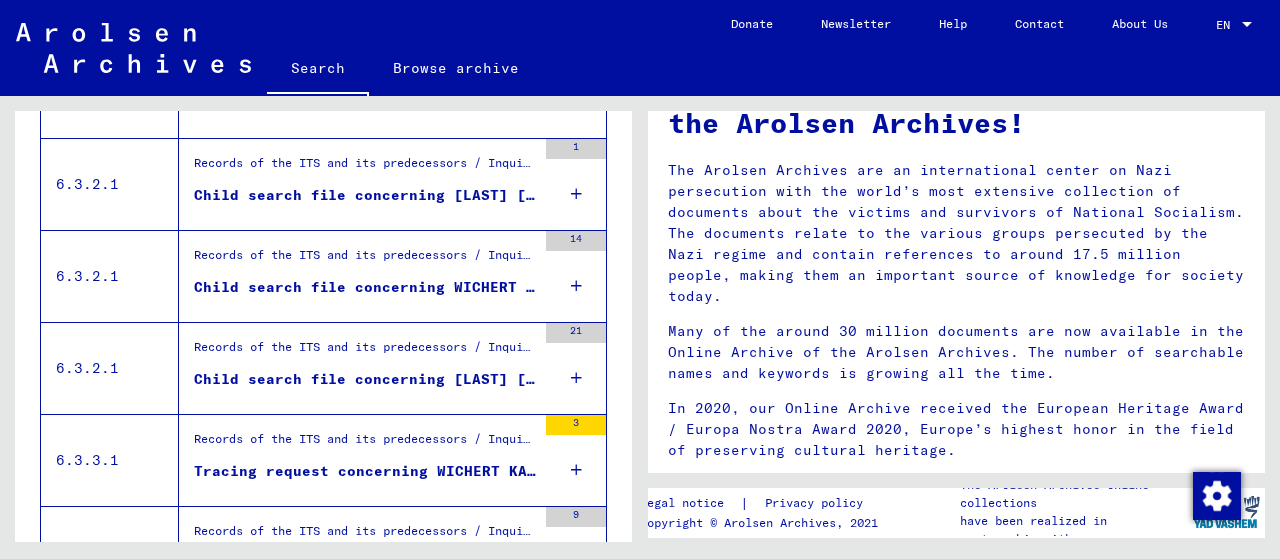 scroll, scrollTop: 316, scrollLeft: 0, axis: vertical 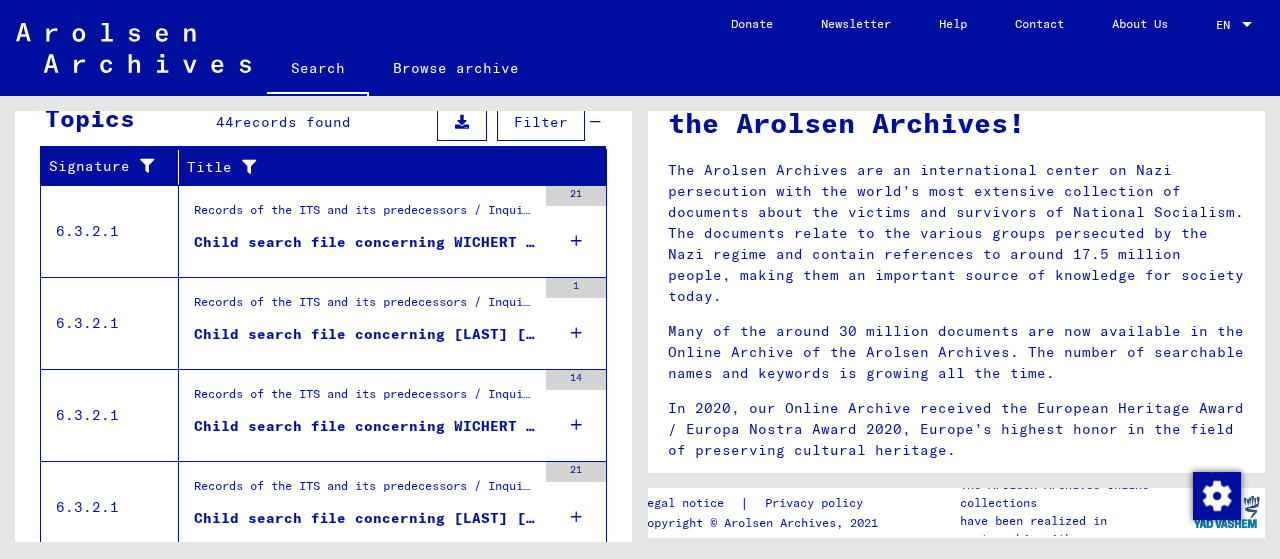 click on "Child search file concerning WICHERT ERNST 1936-08-12" at bounding box center [365, 242] 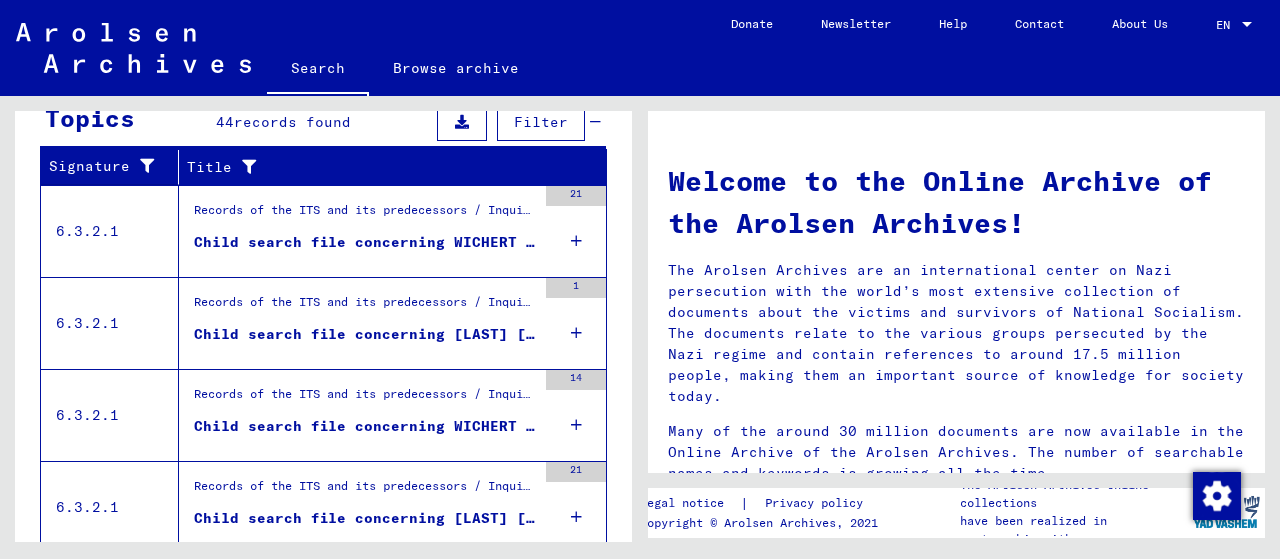 scroll, scrollTop: 316, scrollLeft: 0, axis: vertical 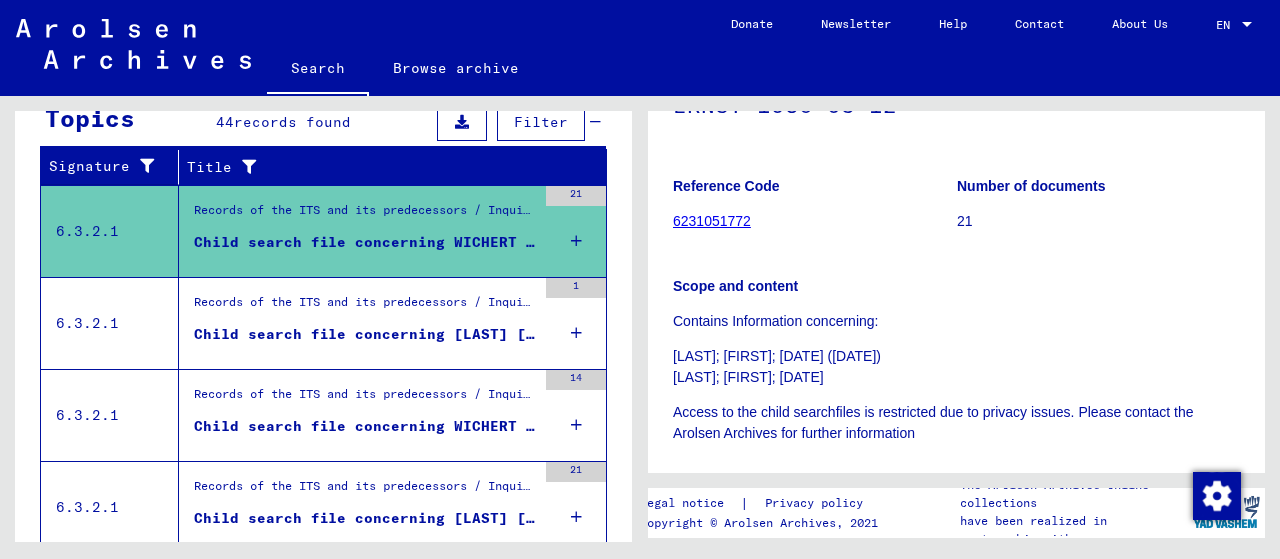 click on "Child search file concerning [LAST] [DATE]" at bounding box center (365, 334) 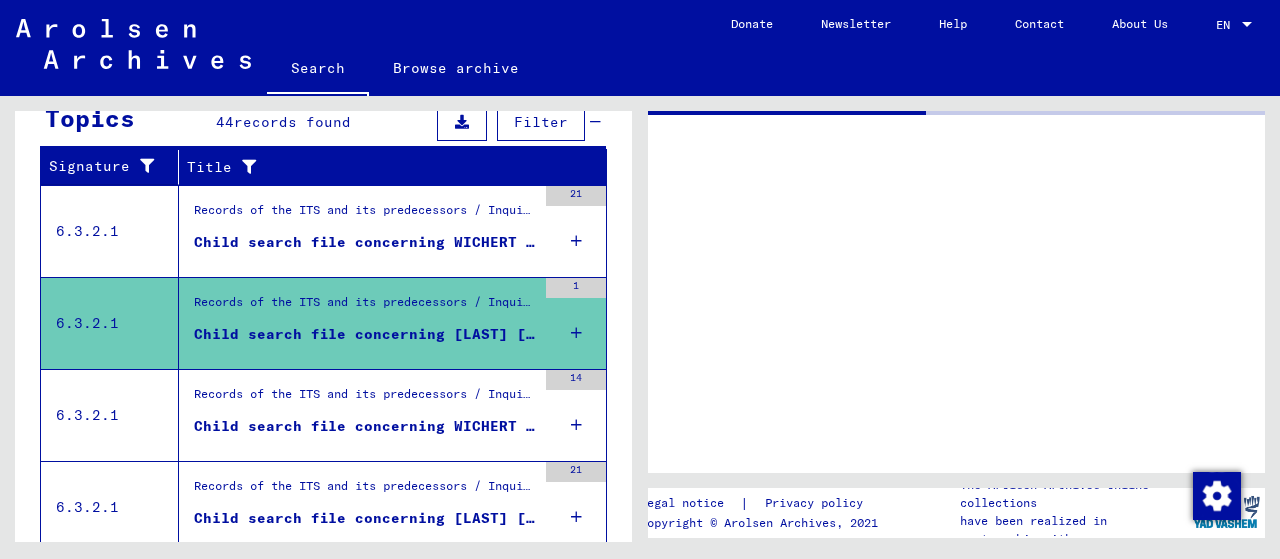 scroll, scrollTop: 0, scrollLeft: 0, axis: both 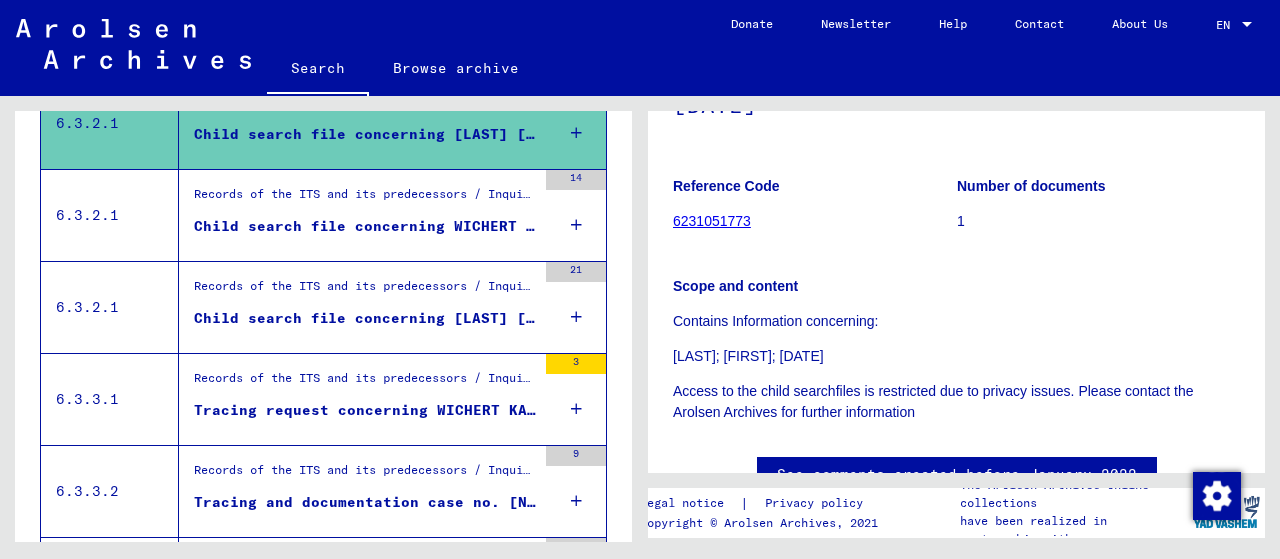click on "Child search file concerning WICHERT PETER 1943-02-06" at bounding box center [365, 226] 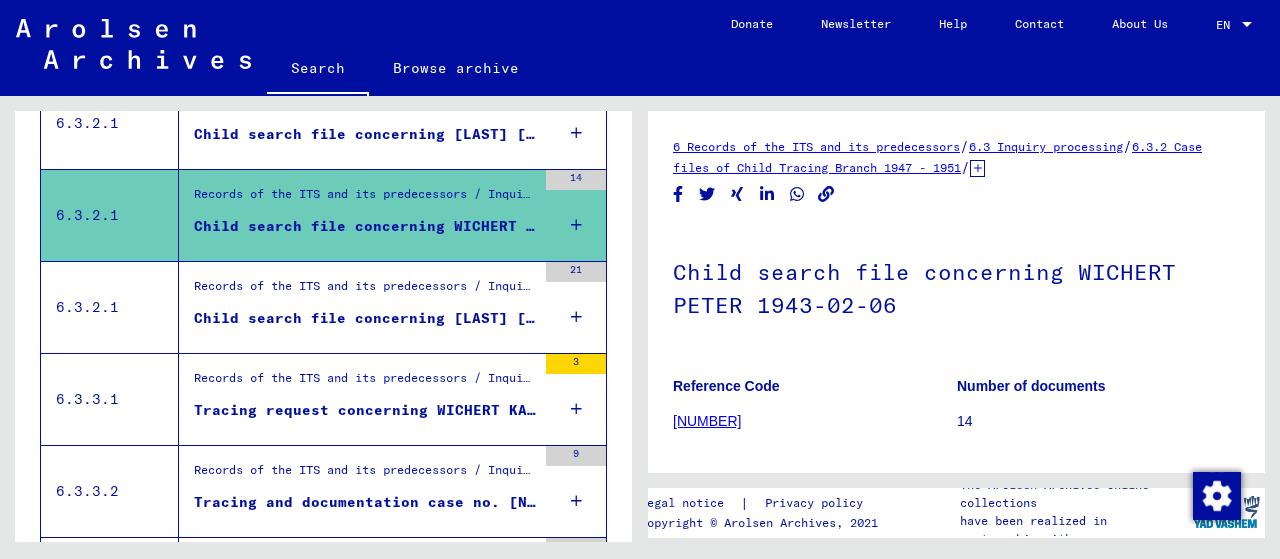 scroll, scrollTop: 0, scrollLeft: 0, axis: both 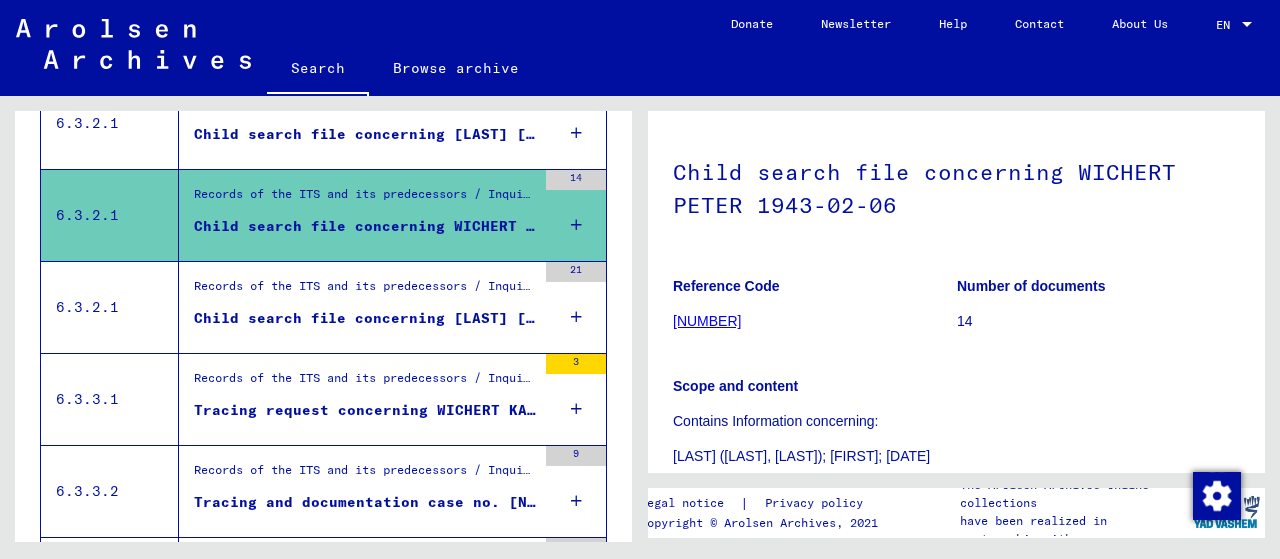 click on "Child search file concerning [LAST] [DATE]" at bounding box center (365, 318) 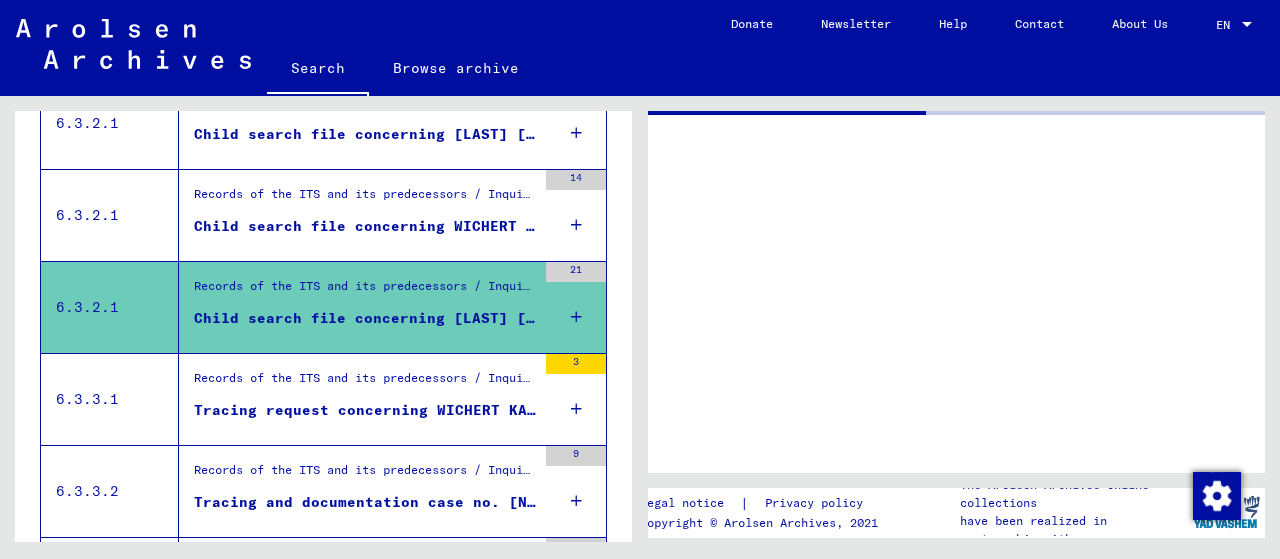 scroll, scrollTop: 0, scrollLeft: 0, axis: both 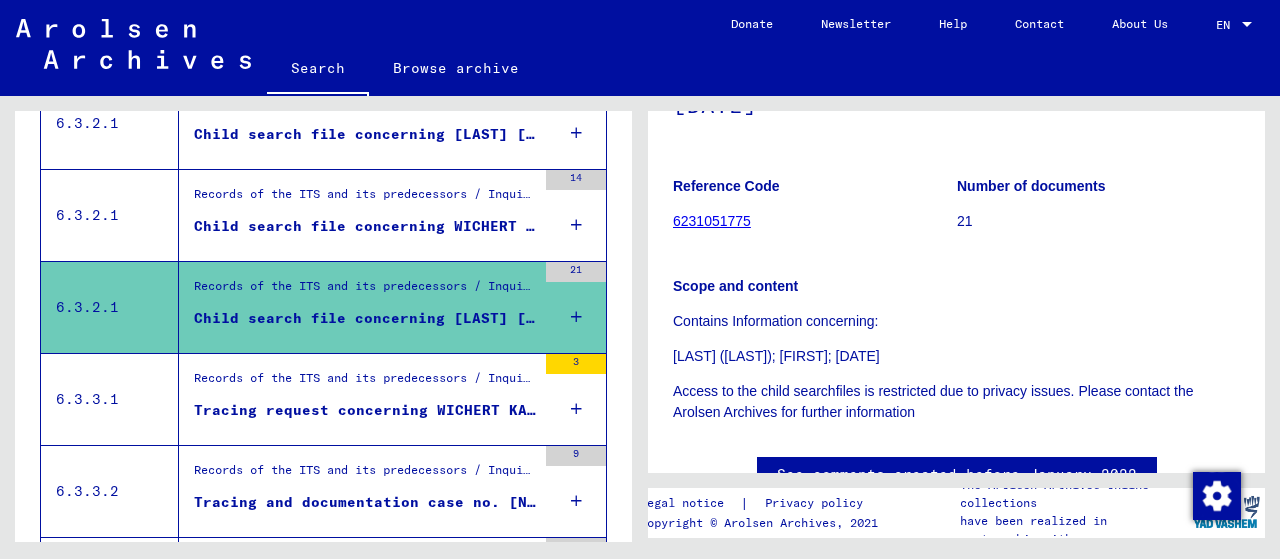 click on "Tracing request concerning WICHERT KAROLINA" at bounding box center (365, 410) 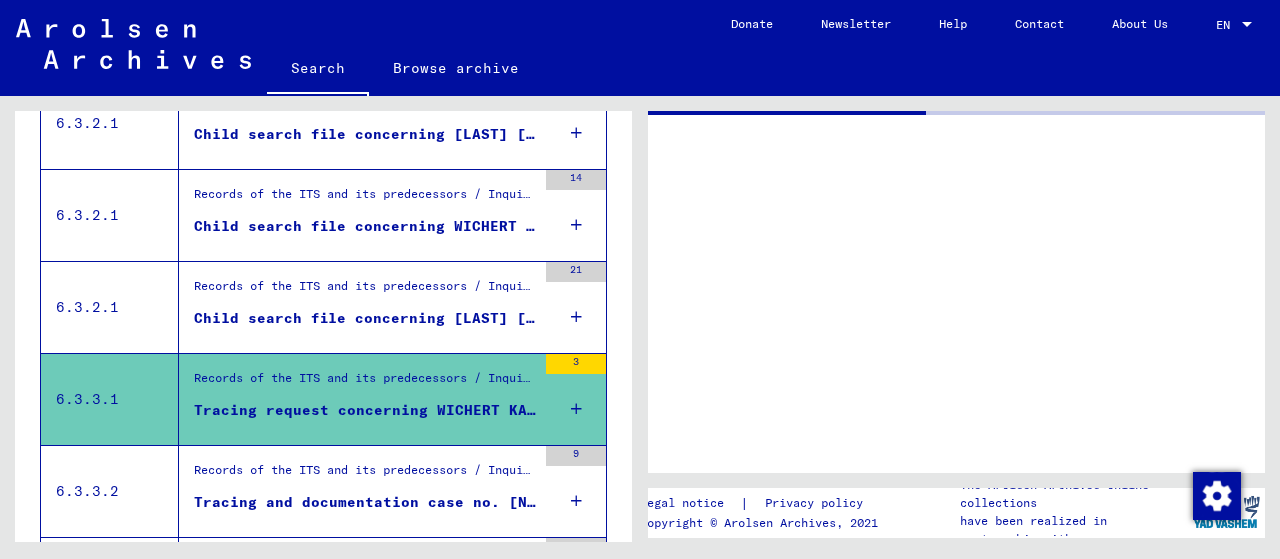 scroll, scrollTop: 0, scrollLeft: 0, axis: both 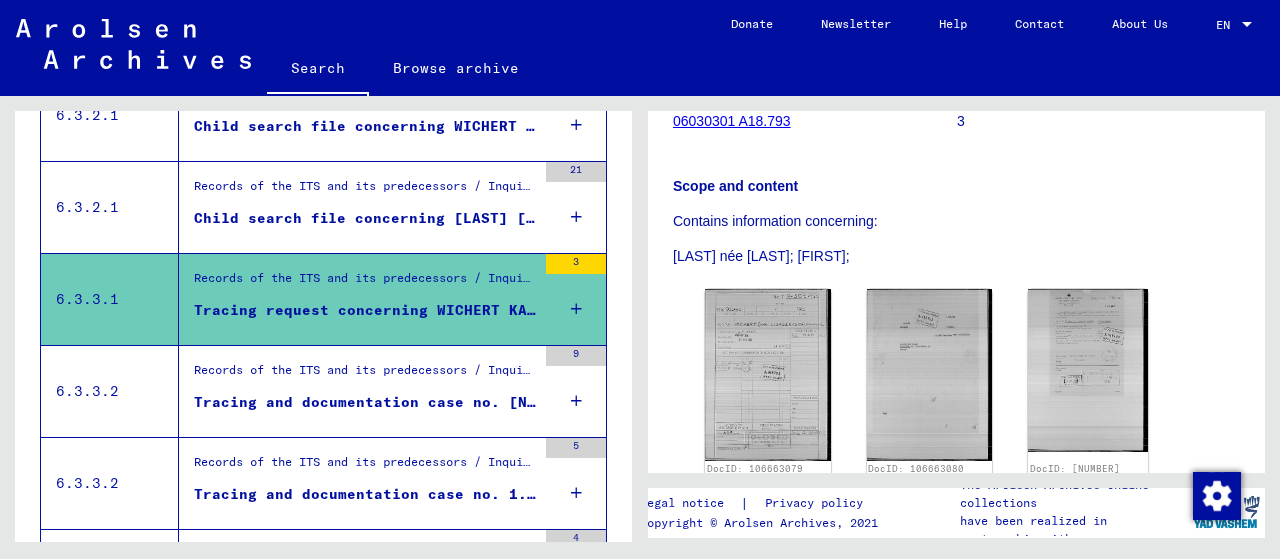 click on "Tracing and documentation case no. [NUMBER] for [LAST], [FIRST] born [DATE]" at bounding box center [365, 402] 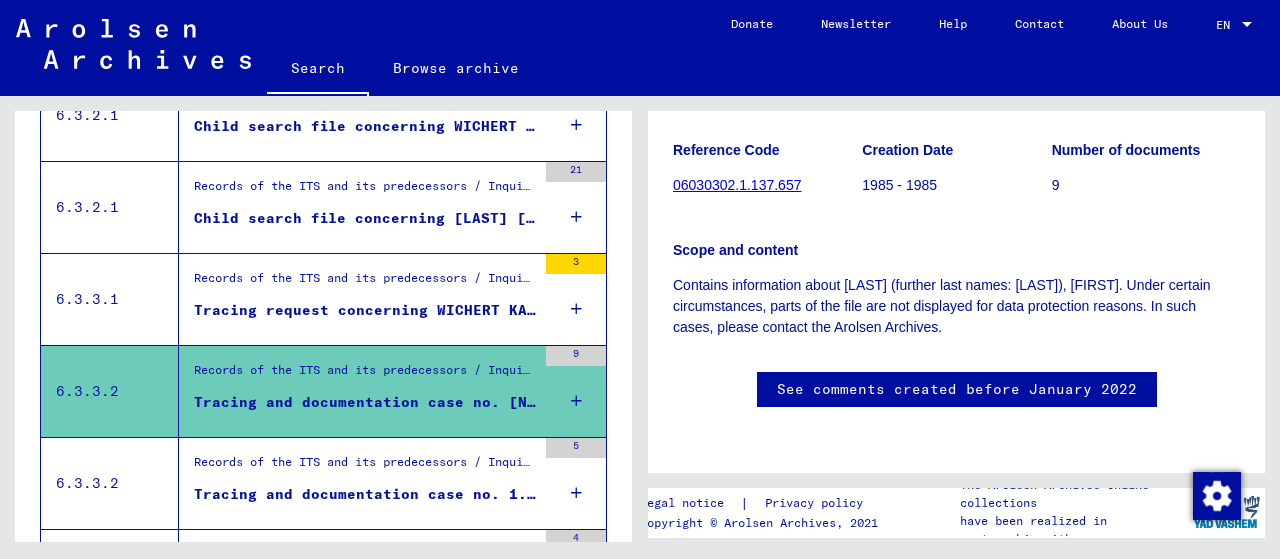 click on "Tracing and documentation case no. 1.204.236 for WICHERT, EUGENIUSZ born 03.06.1929" at bounding box center [365, 494] 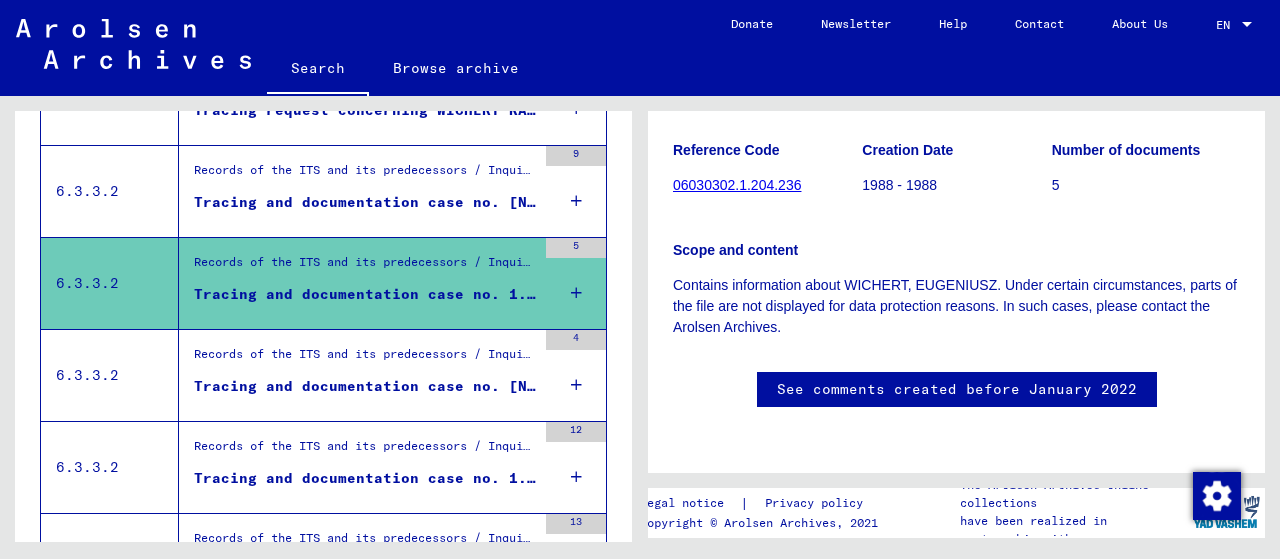 click on "Tracing and documentation case no. [NUMBER] for [LAST], [FIRST] born [DATE]" at bounding box center [365, 386] 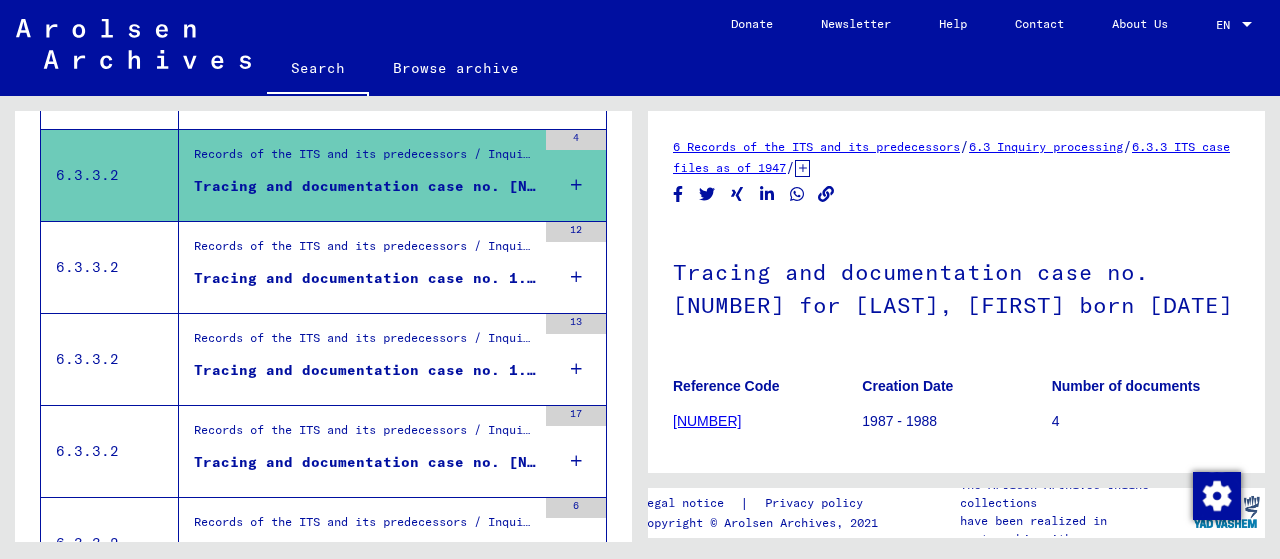 click on "Tracing and documentation case no. 1.429.684 for [LAST], [FIRST] born 03.08.1926" at bounding box center [365, 278] 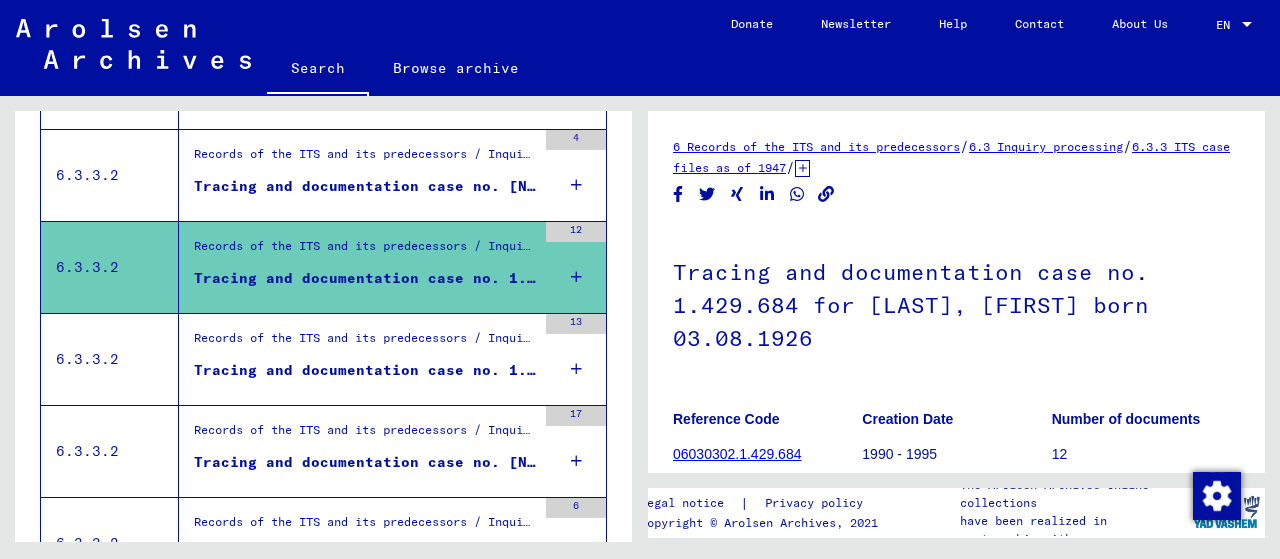 click on "Tracing and documentation case no. 1.468.167 for ROKICKA, MARIA born 07.12.1926 or07.07.1926" at bounding box center [365, 370] 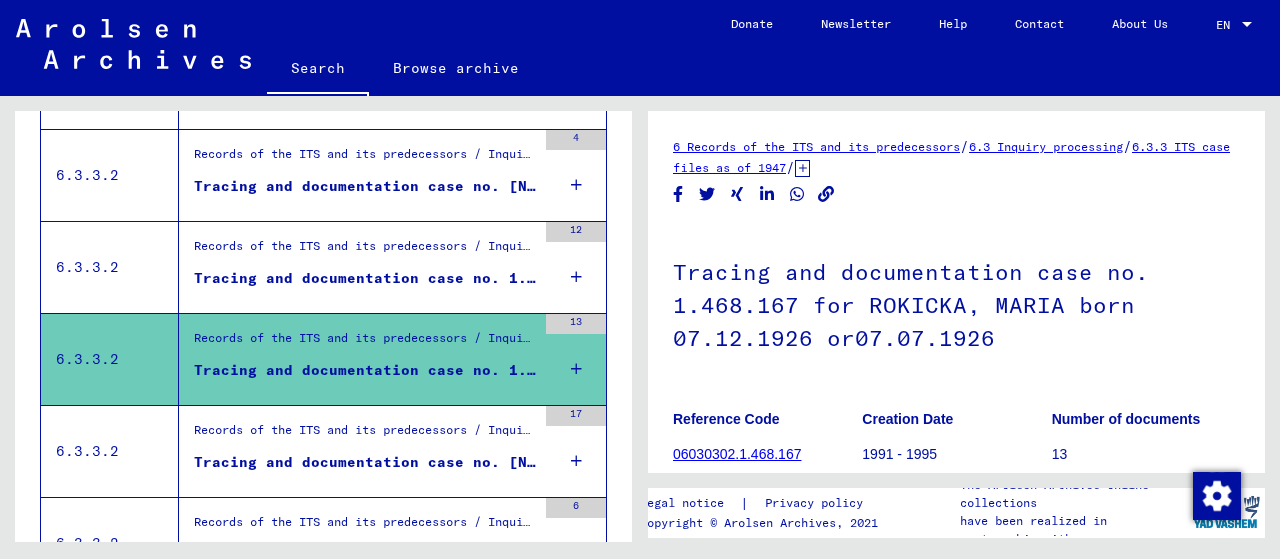 scroll, scrollTop: 0, scrollLeft: 0, axis: both 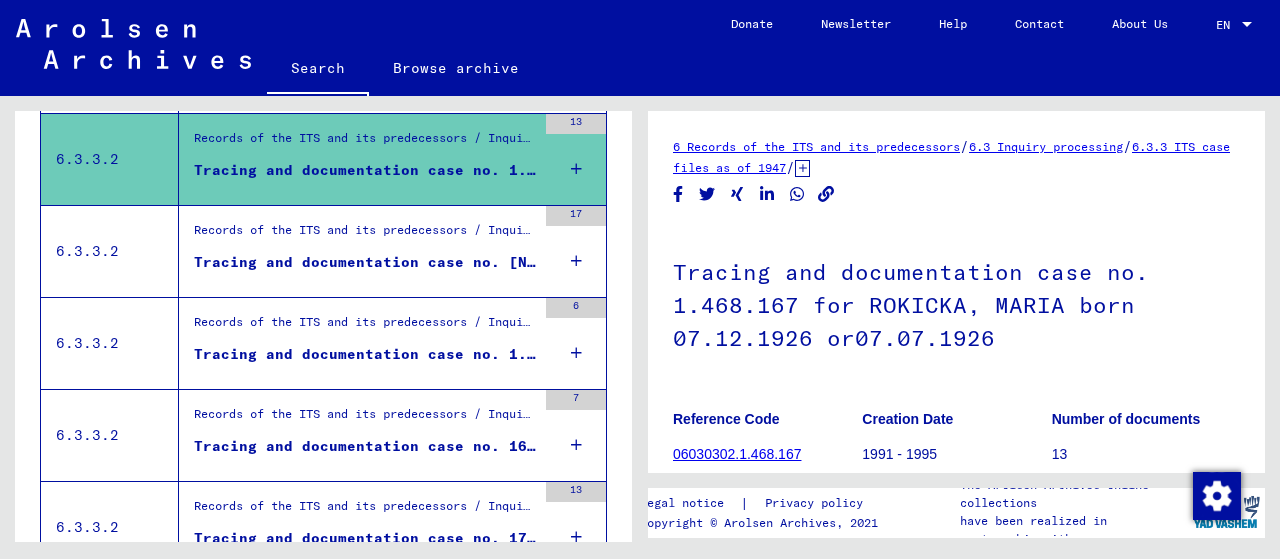 click on "Tracing and documentation case no. [NUMBER] for [LAST], [FIRST] born [DATE]" at bounding box center [365, 262] 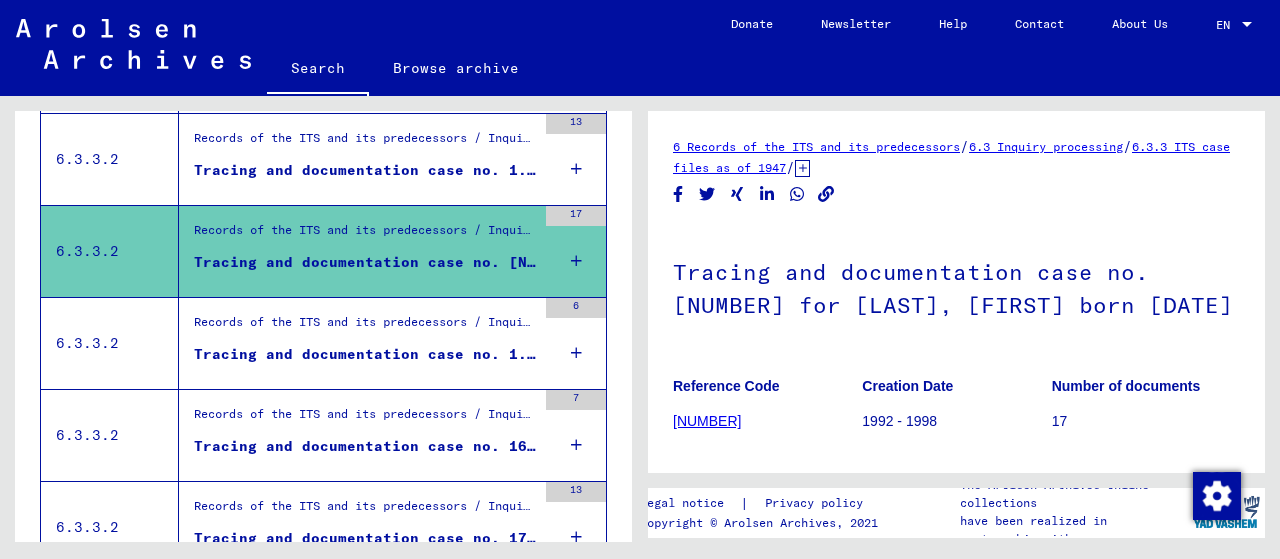 scroll, scrollTop: 0, scrollLeft: 0, axis: both 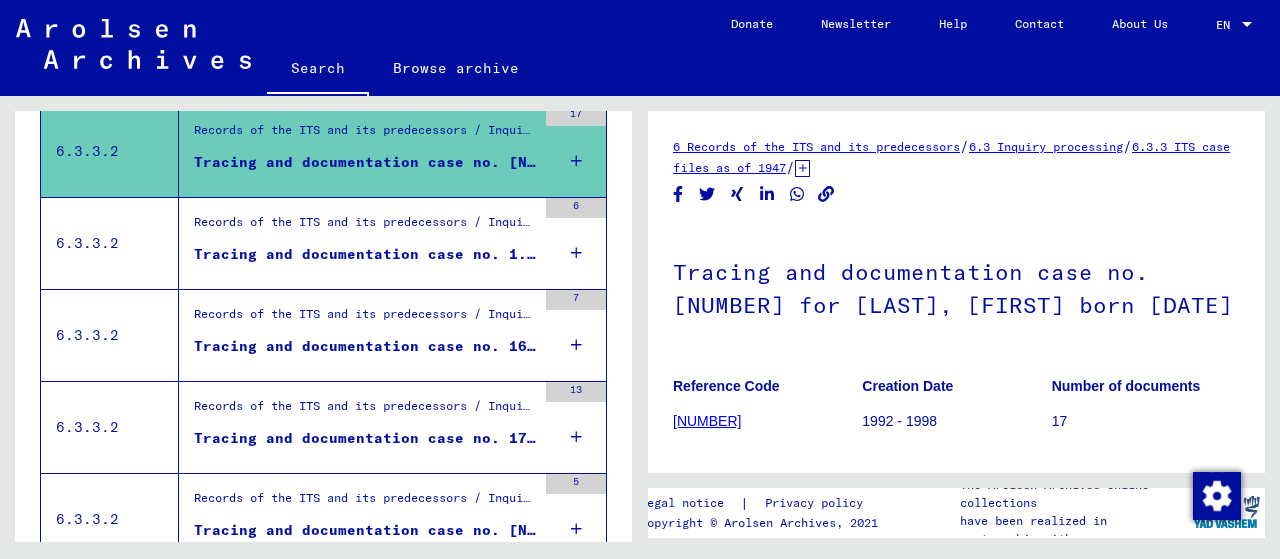 click on "Tracing and documentation case no. 167.951 for [LAST], [FIRST] born 13.04.1905" at bounding box center (365, 346) 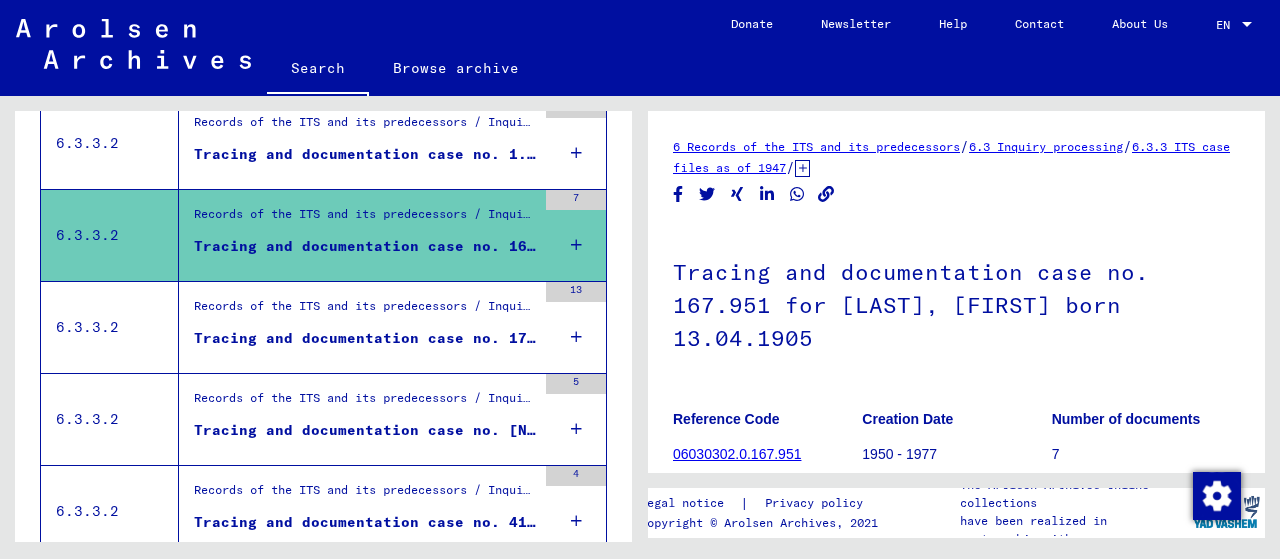click on "Tracing and documentation case no. 173.272 for WICHERT, JAN born 09.09.1913" at bounding box center [365, 338] 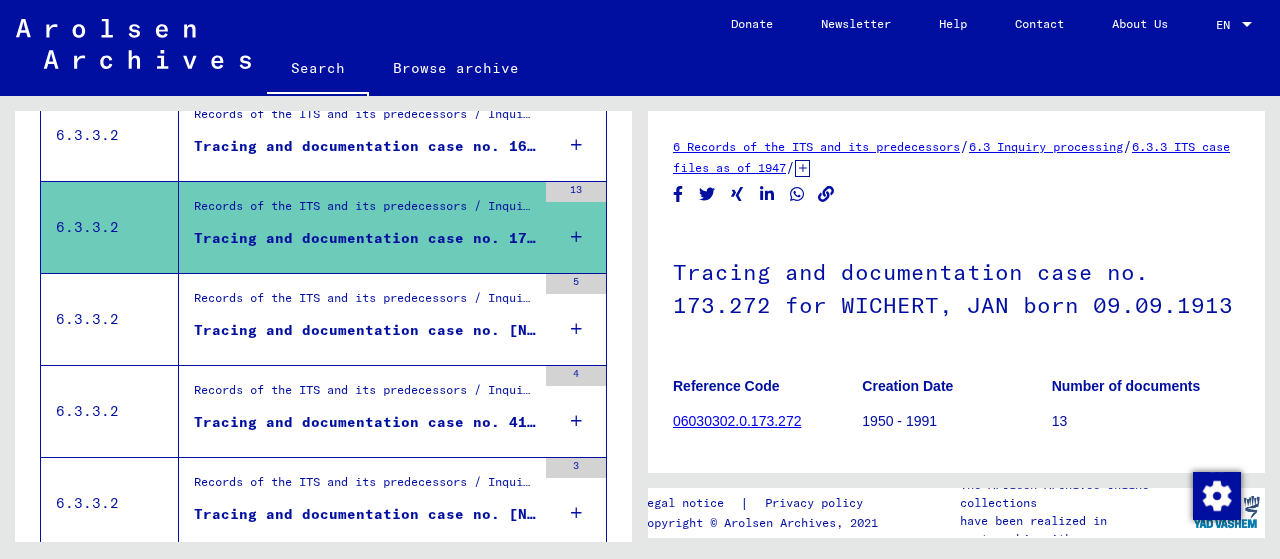click on "Tracing and documentation case no. [NUMBER] for [LAST], [FIRST] born [DATE]" at bounding box center [365, 330] 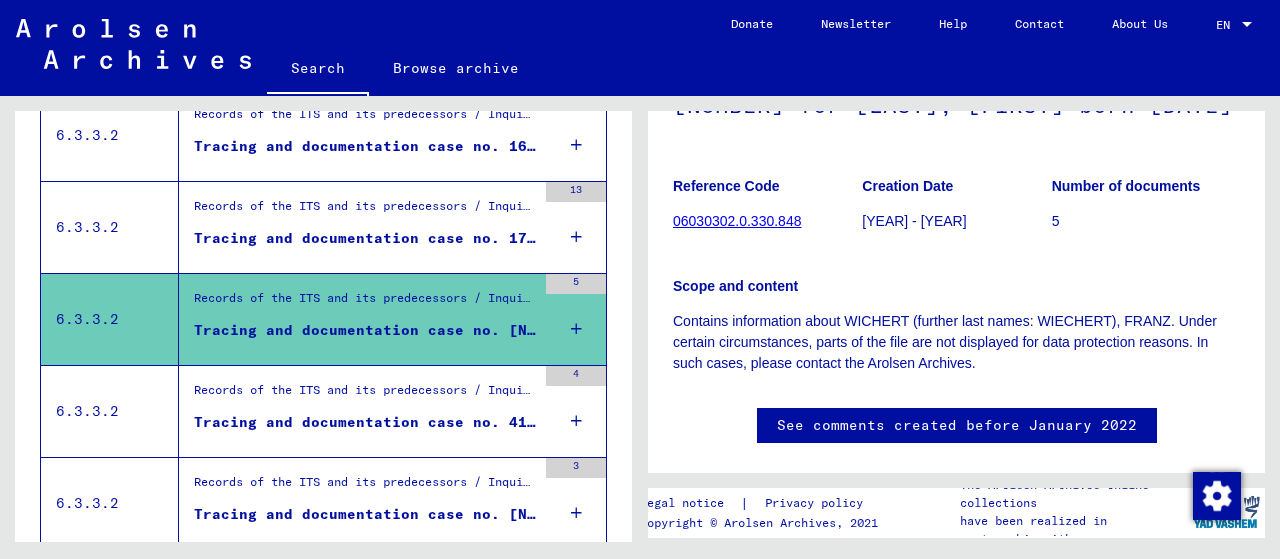 scroll, scrollTop: 100, scrollLeft: 0, axis: vertical 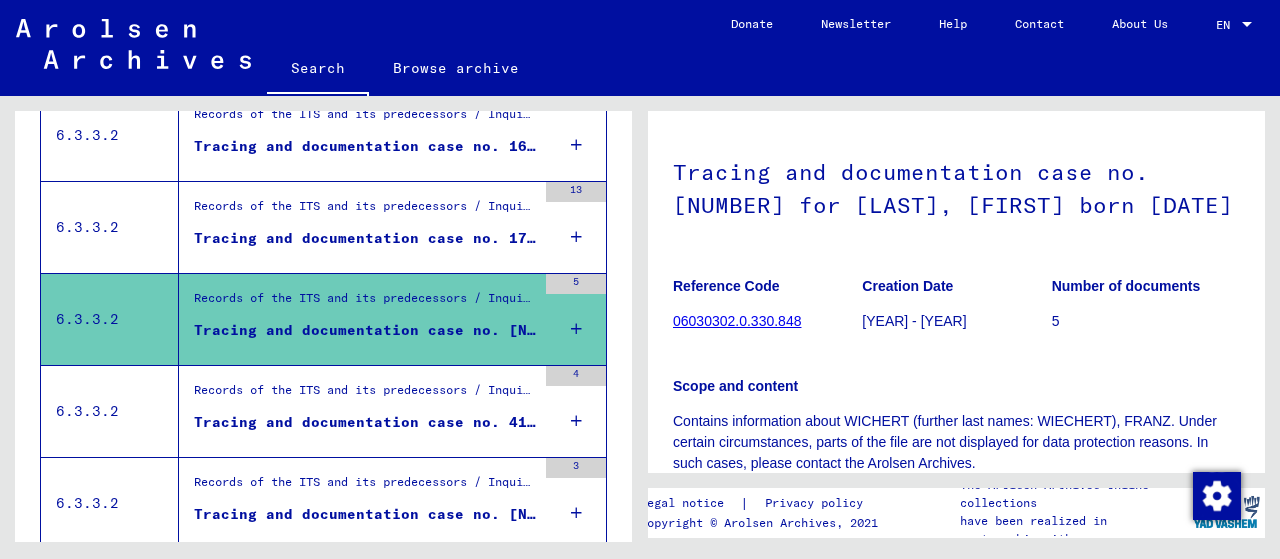 click on "Tracing and documentation case no. 410.155 for [LAST], [FIRST] born 07.07.1886" at bounding box center (365, 422) 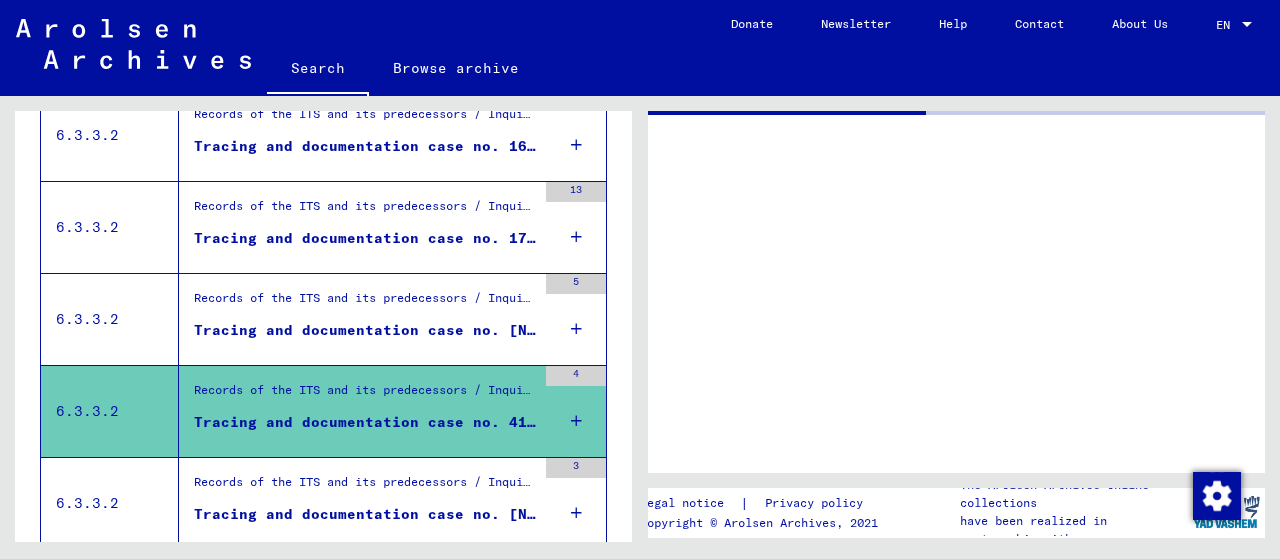 scroll, scrollTop: 0, scrollLeft: 0, axis: both 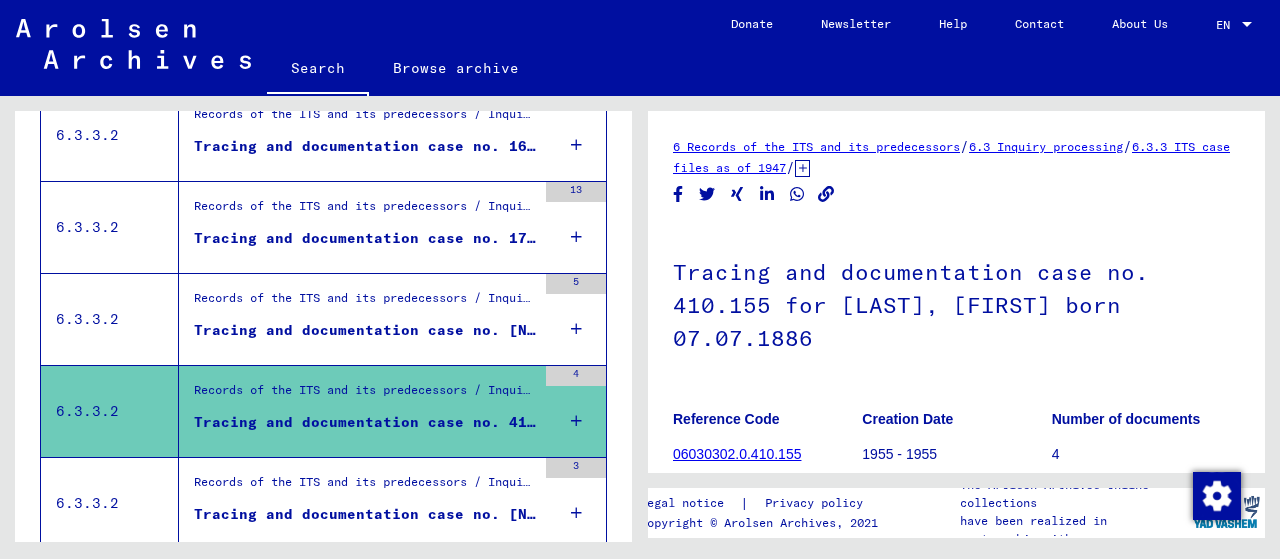 drag, startPoint x: 983, startPoint y: 399, endPoint x: 878, endPoint y: 366, distance: 110.06362 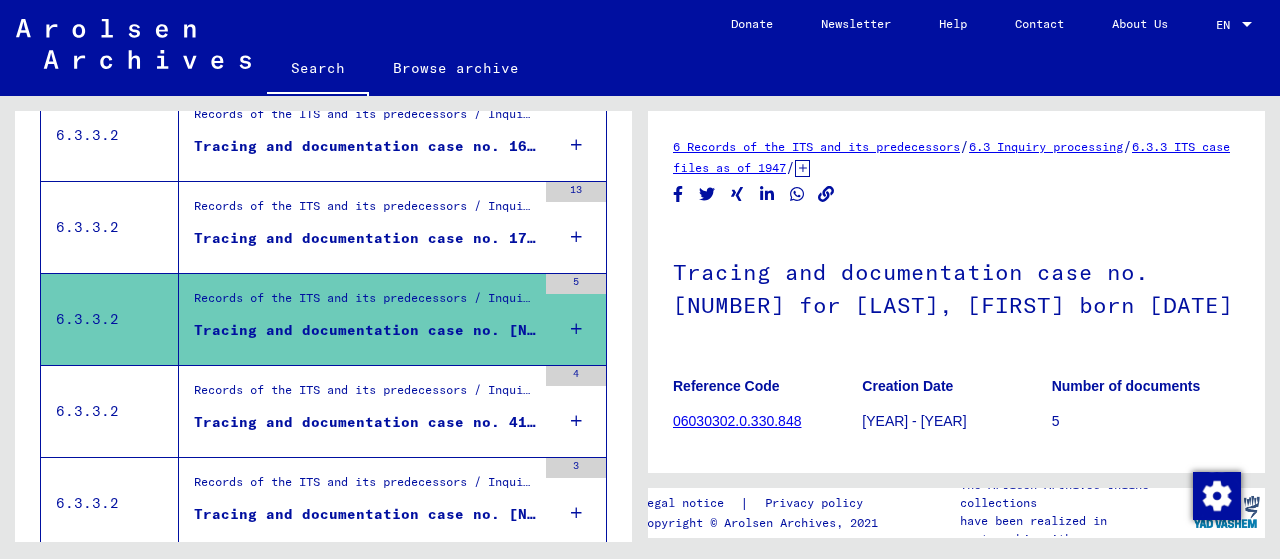 scroll, scrollTop: 0, scrollLeft: 0, axis: both 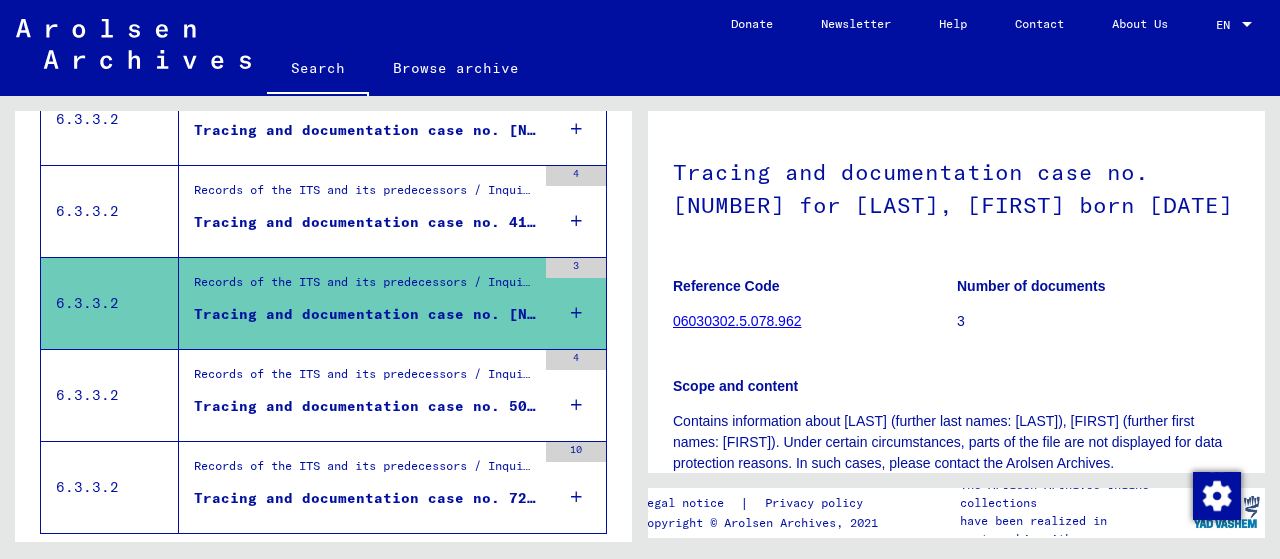 click on "Tracing and documentation case no. 502.535 for BOSCH, DICK born 10.04.1924" at bounding box center [365, 406] 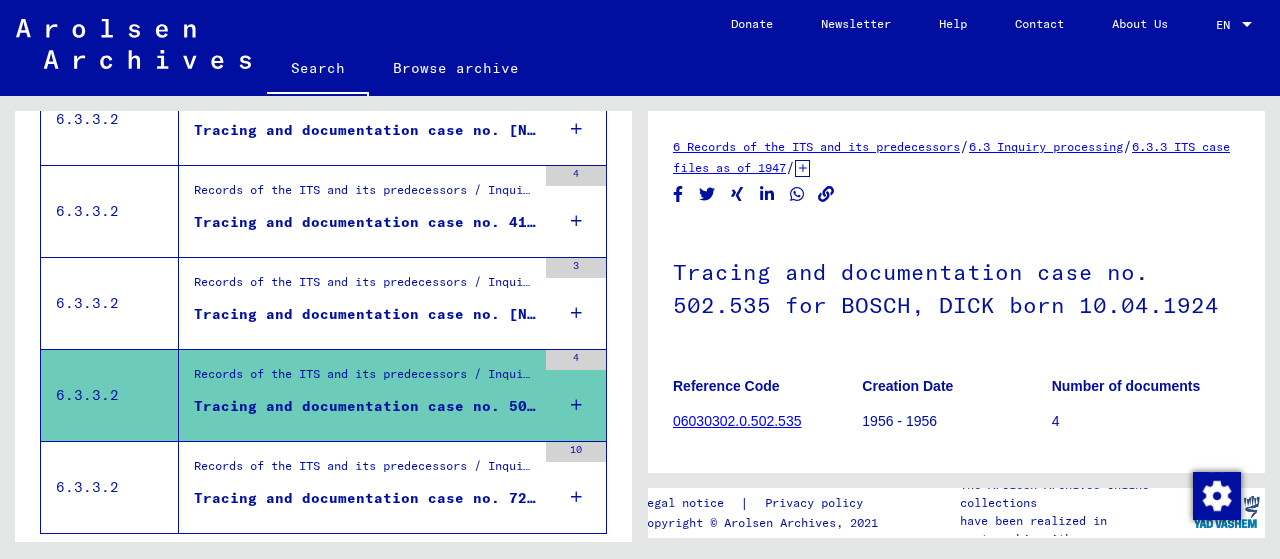 scroll, scrollTop: 0, scrollLeft: 0, axis: both 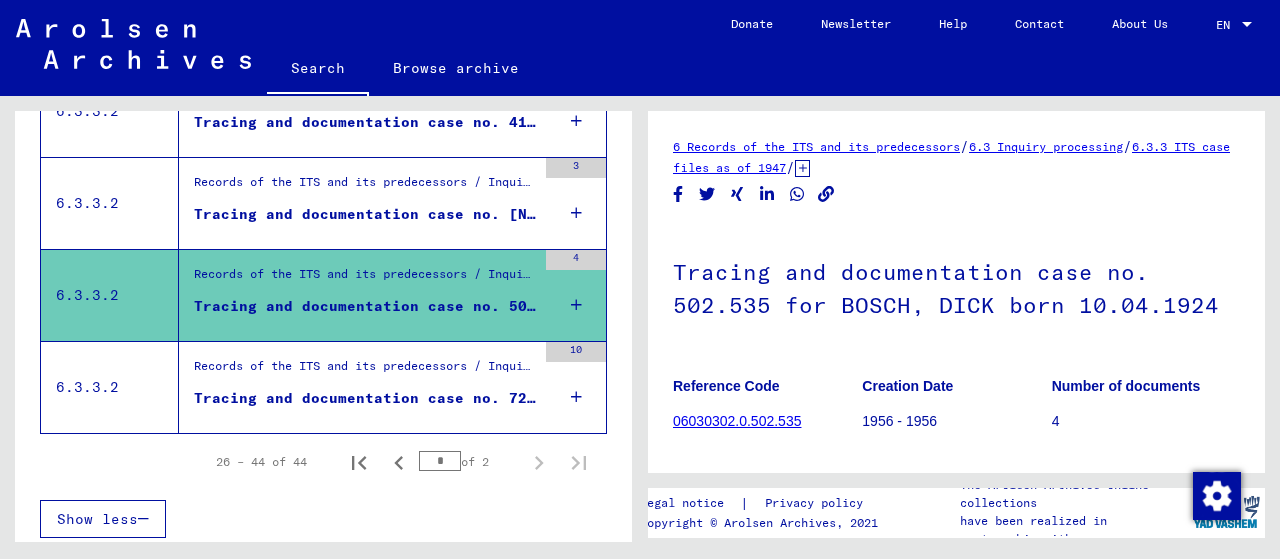 click on "Tracing and documentation case no. 728.935 for [LAST], [FIRST] born 03.03.1890" at bounding box center [365, 398] 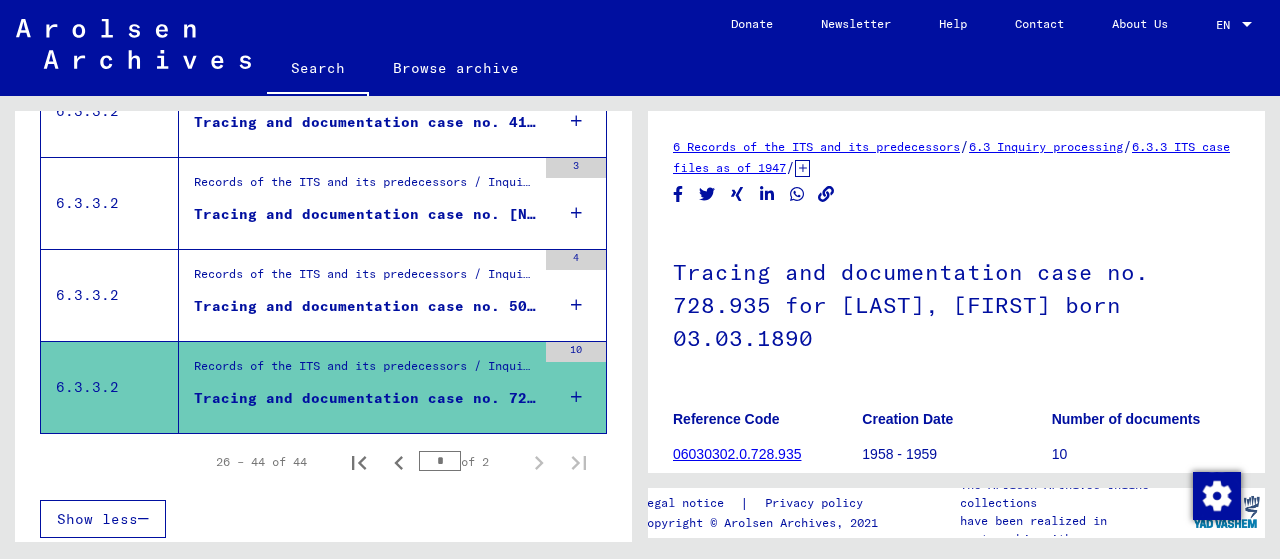 scroll, scrollTop: 0, scrollLeft: 0, axis: both 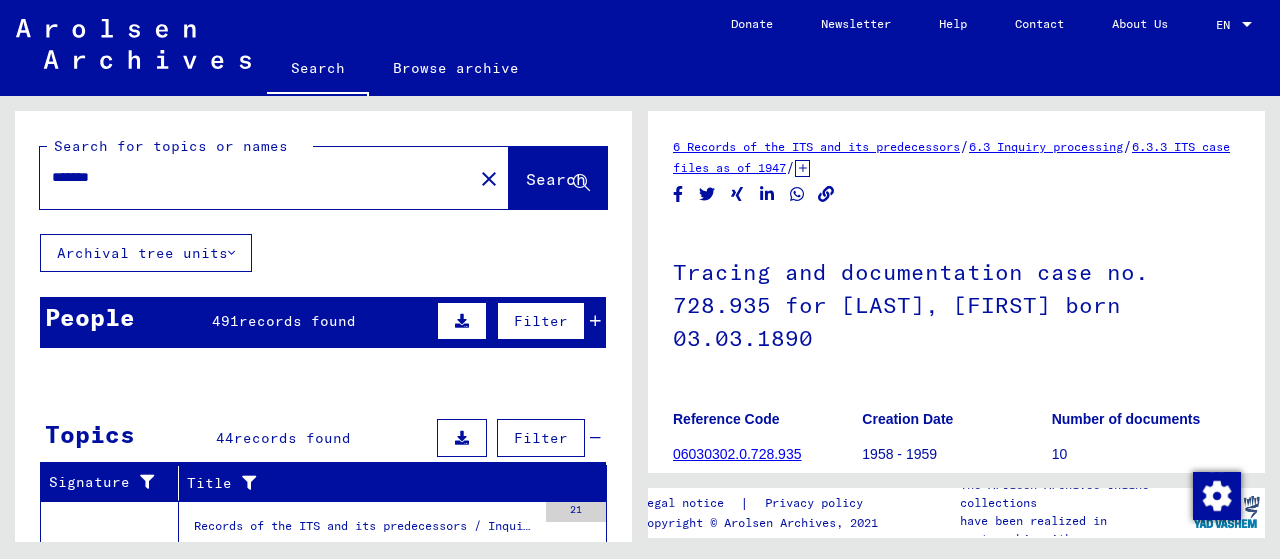 click on "records found" at bounding box center (297, 321) 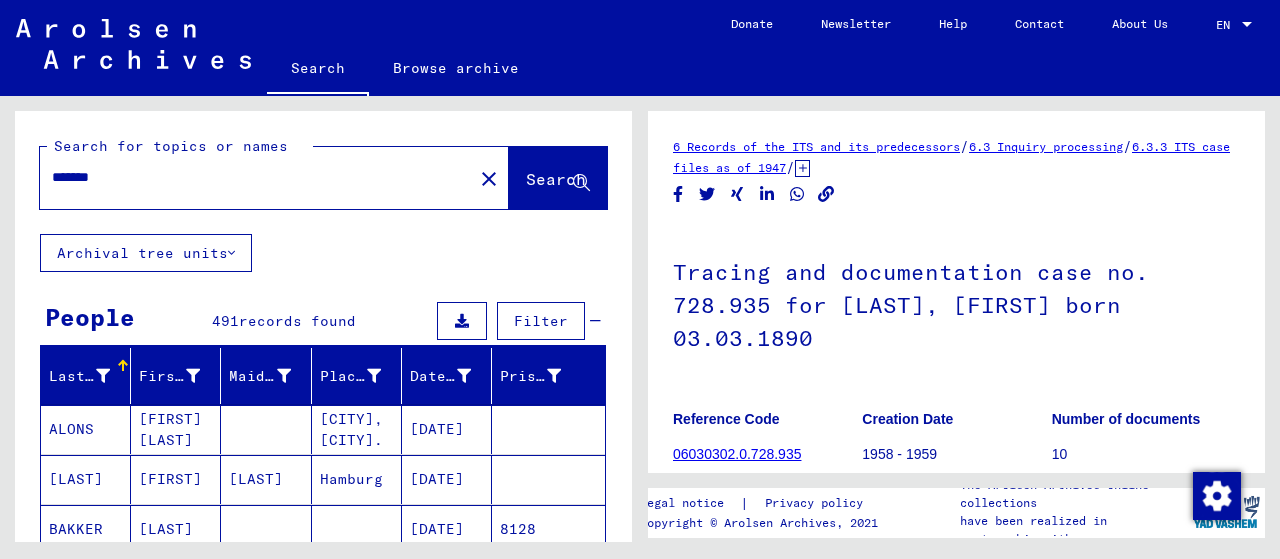 click at bounding box center (103, 376) 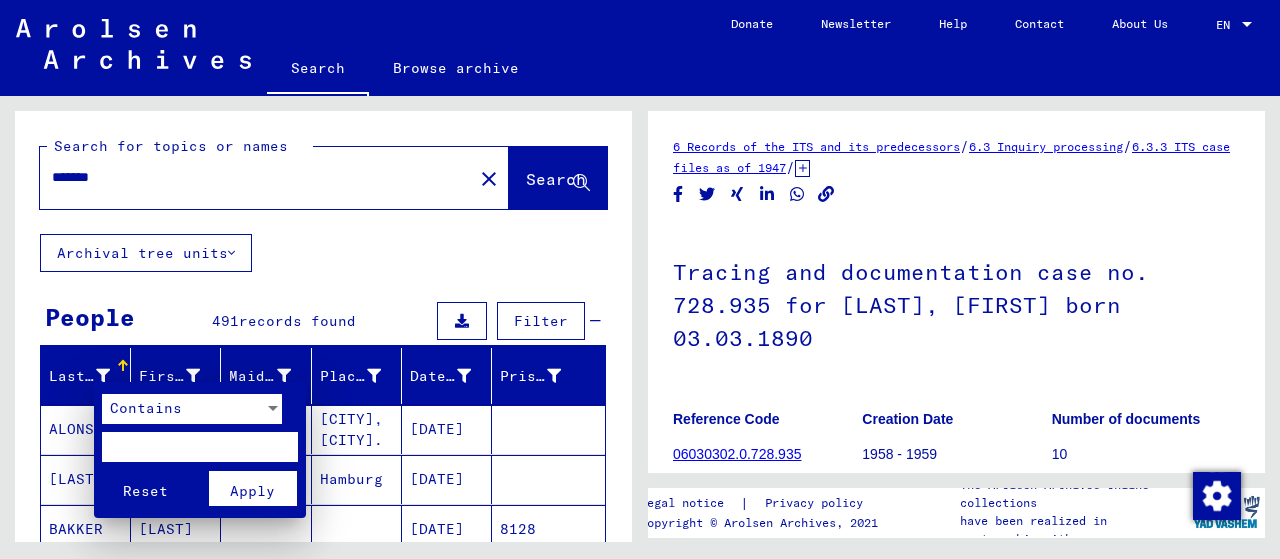 click at bounding box center (200, 447) 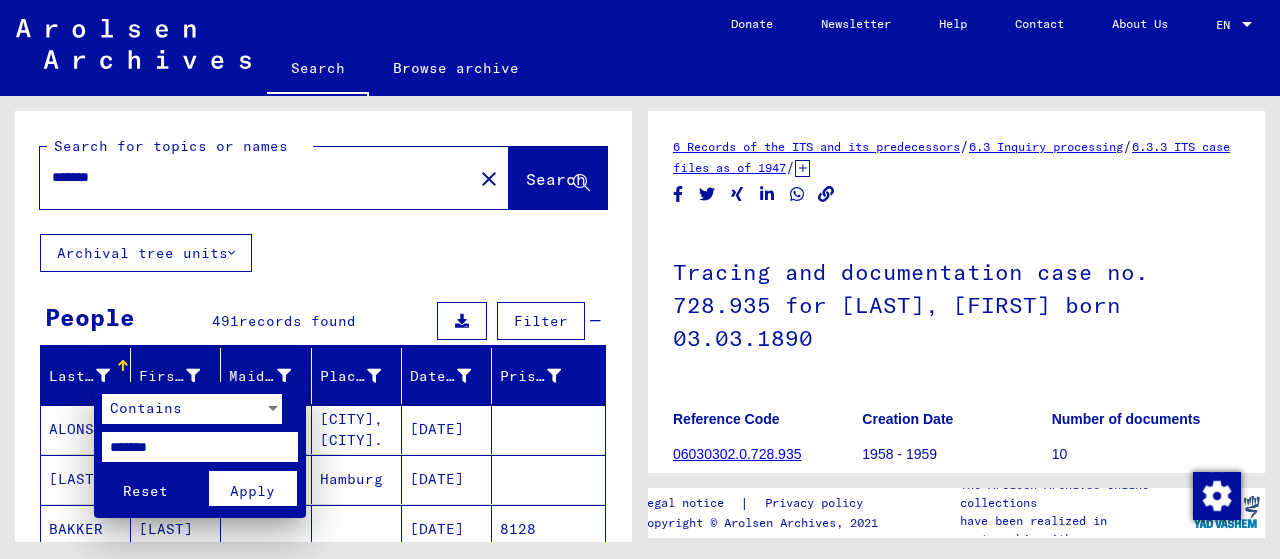 type on "*******" 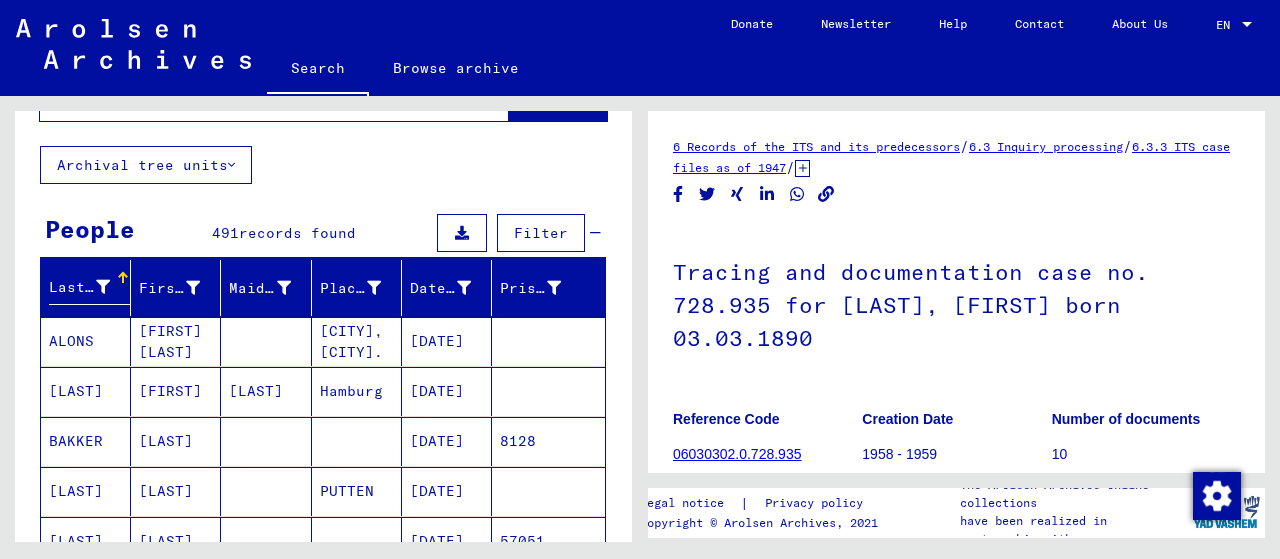 scroll, scrollTop: 200, scrollLeft: 0, axis: vertical 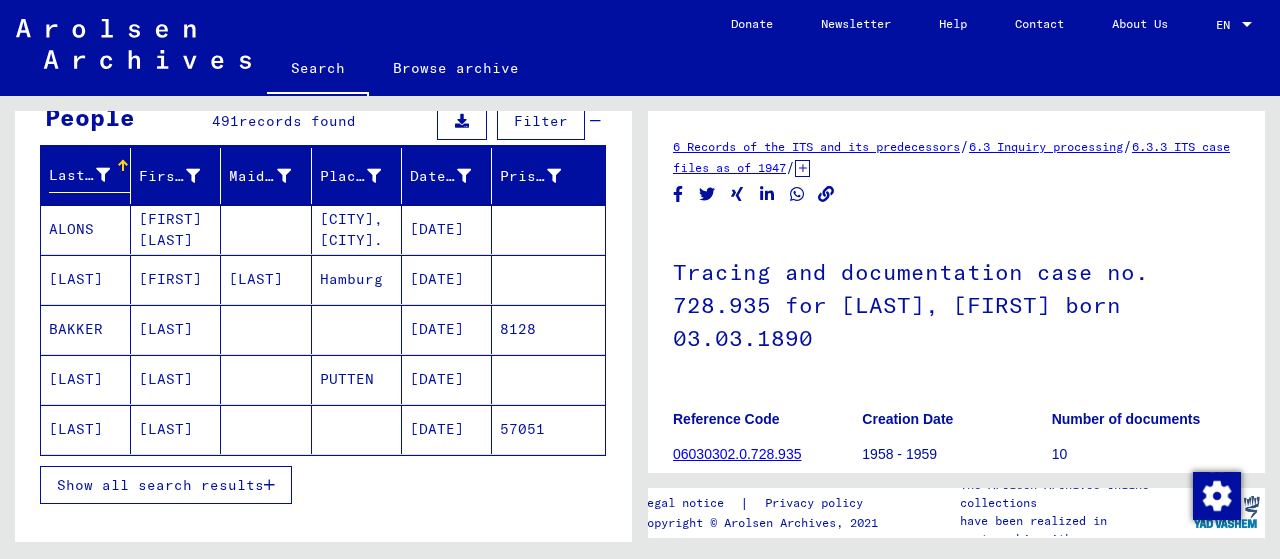 click at bounding box center [123, 160] 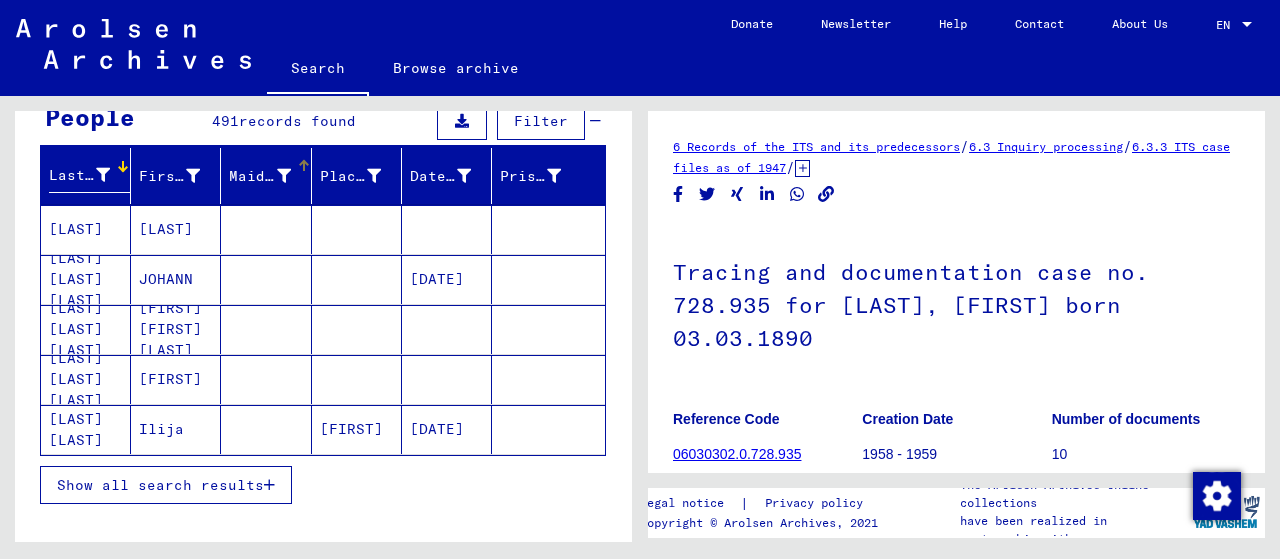 scroll, scrollTop: 300, scrollLeft: 0, axis: vertical 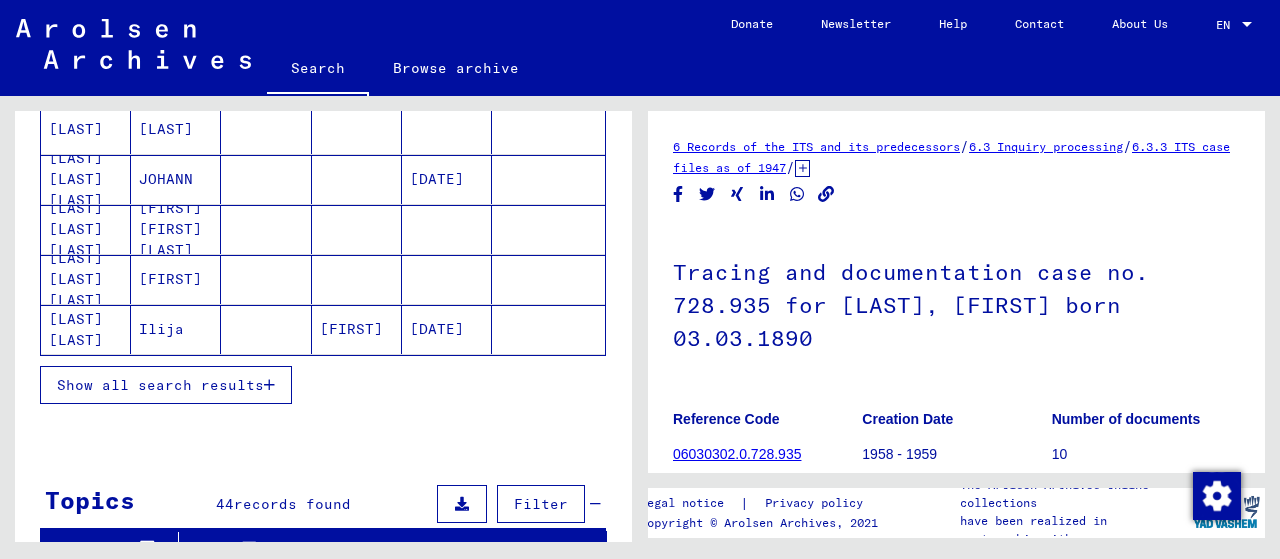 click on "Show all search results" at bounding box center [160, 385] 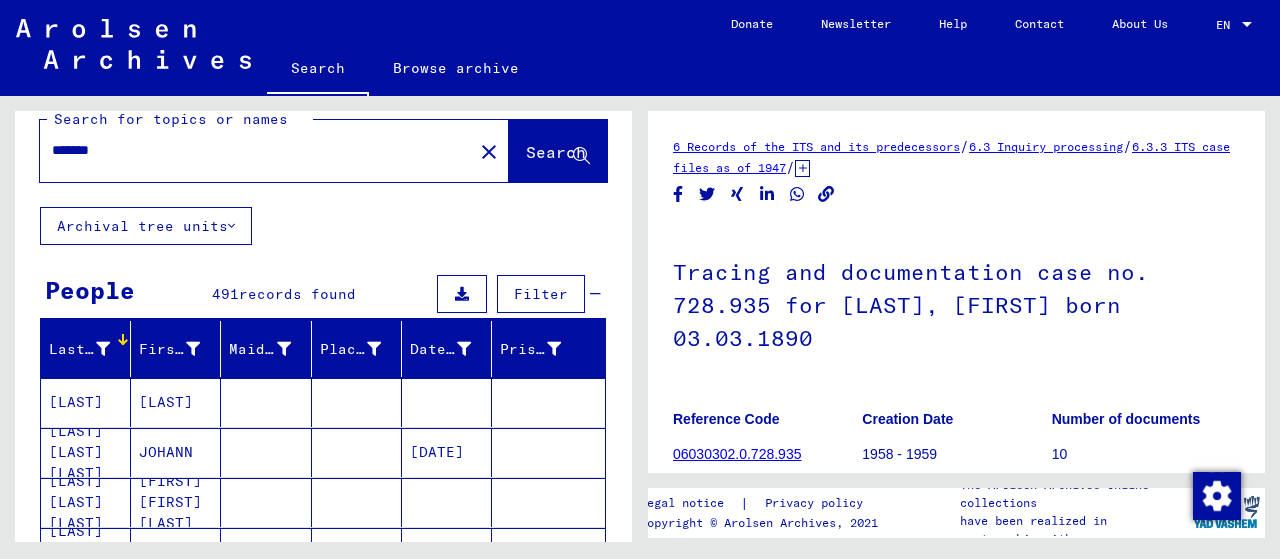scroll, scrollTop: 0, scrollLeft: 0, axis: both 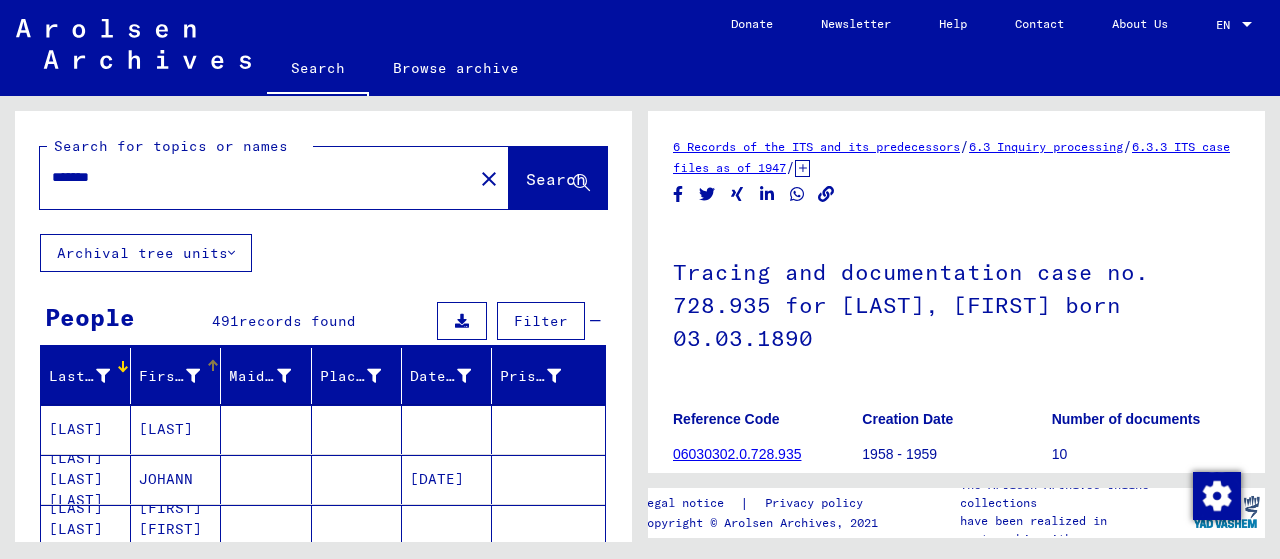 click on "First Name" at bounding box center [169, 376] 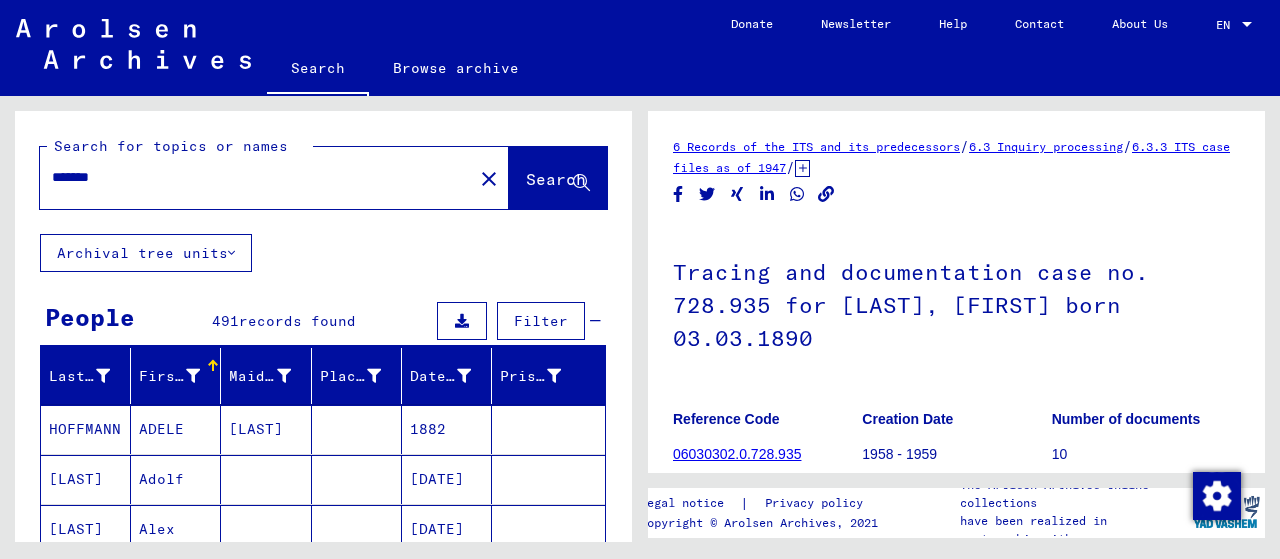 click on "First Name" at bounding box center [169, 376] 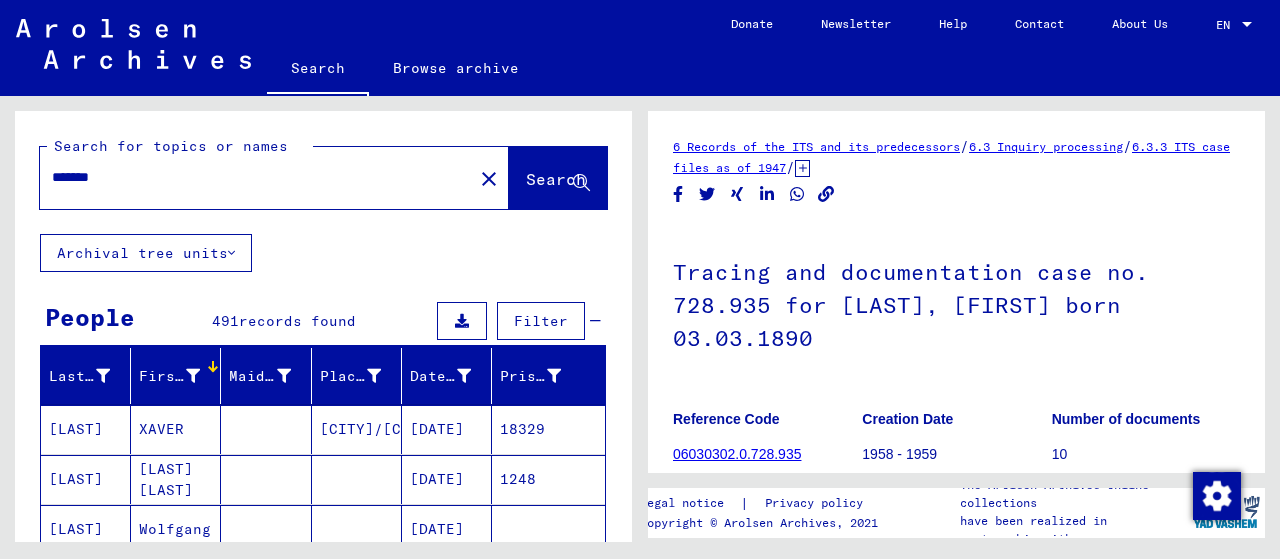 click on "First Name" at bounding box center (169, 376) 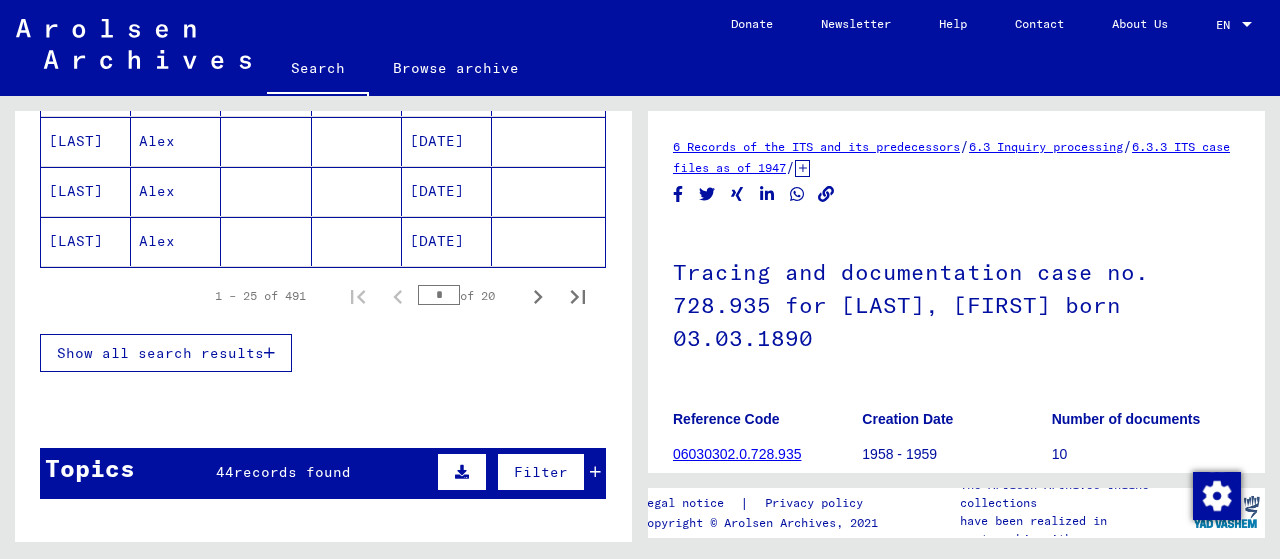 scroll, scrollTop: 400, scrollLeft: 0, axis: vertical 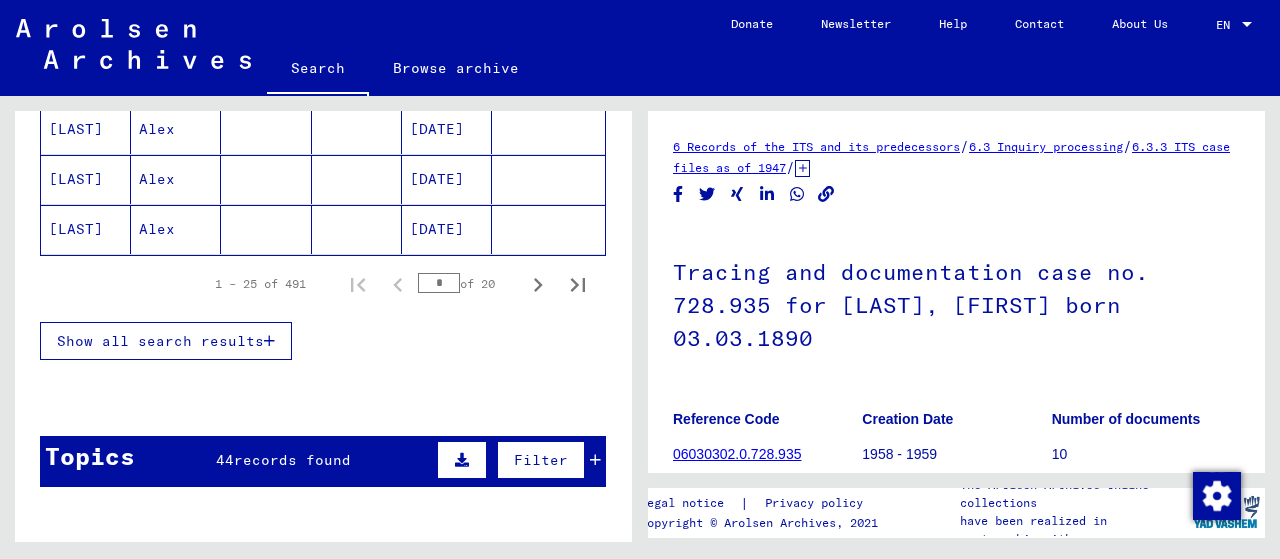 click on "Show all search results" at bounding box center (160, 341) 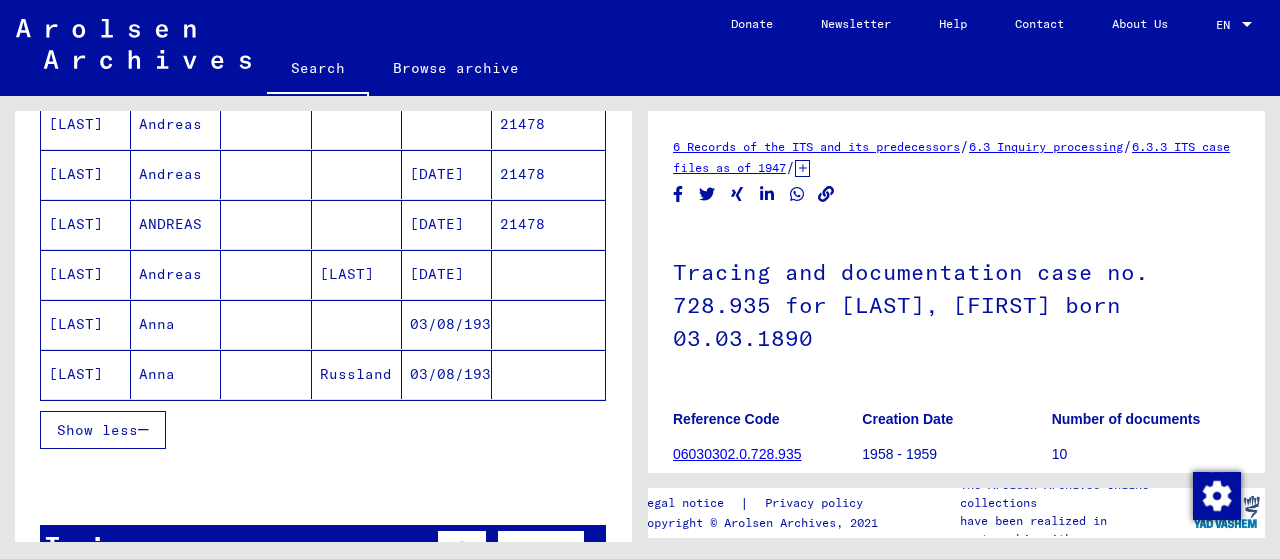 scroll, scrollTop: 1455, scrollLeft: 0, axis: vertical 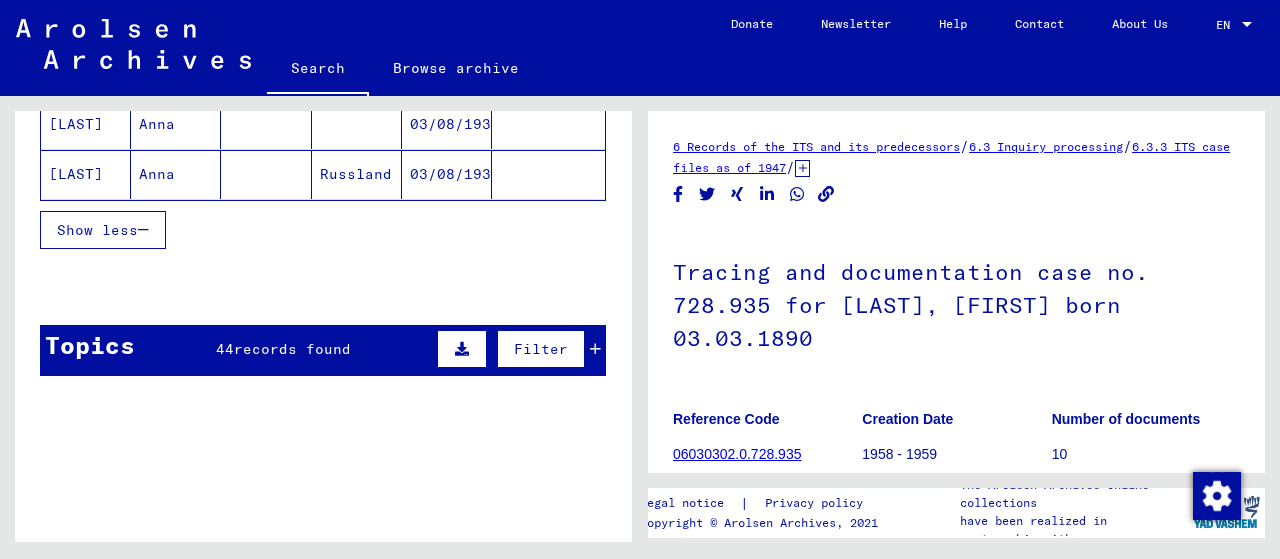click at bounding box center (462, 349) 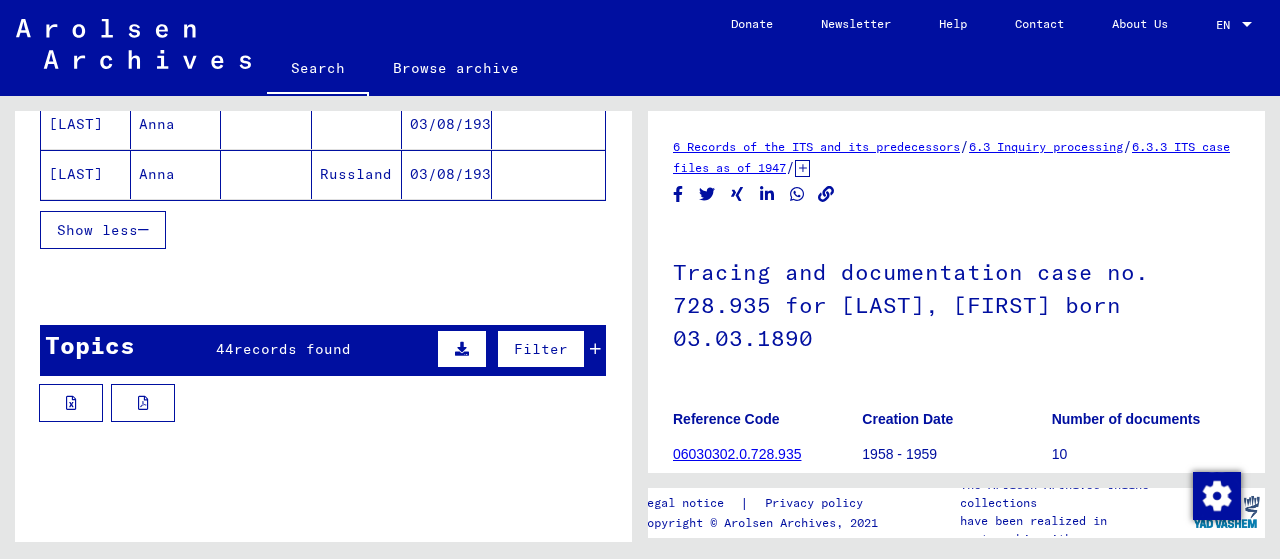 click at bounding box center [462, 349] 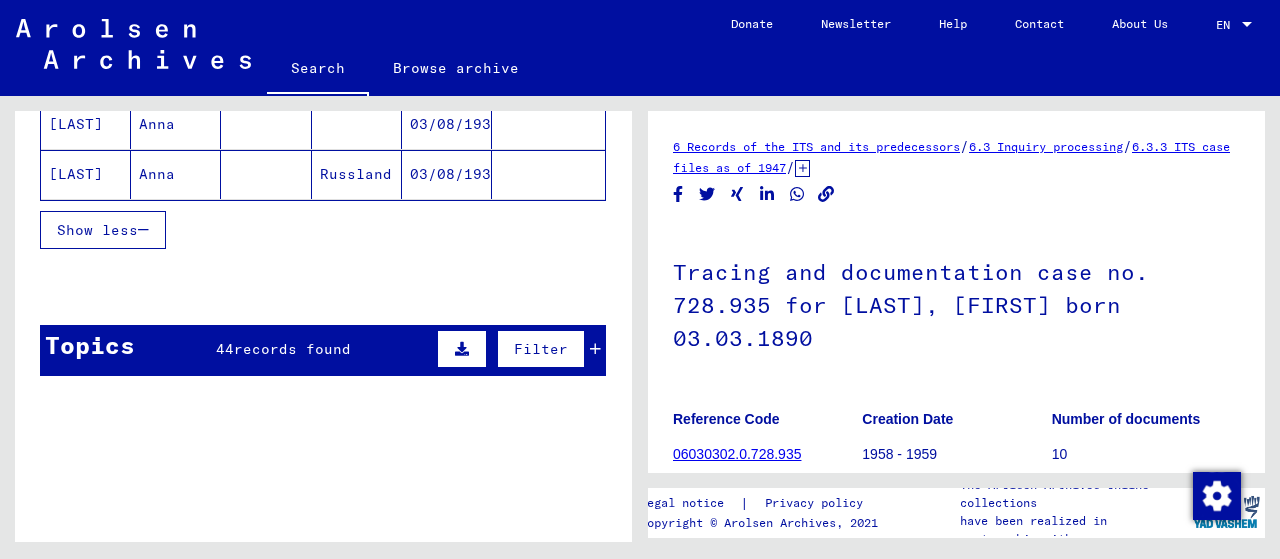 click at bounding box center (462, 349) 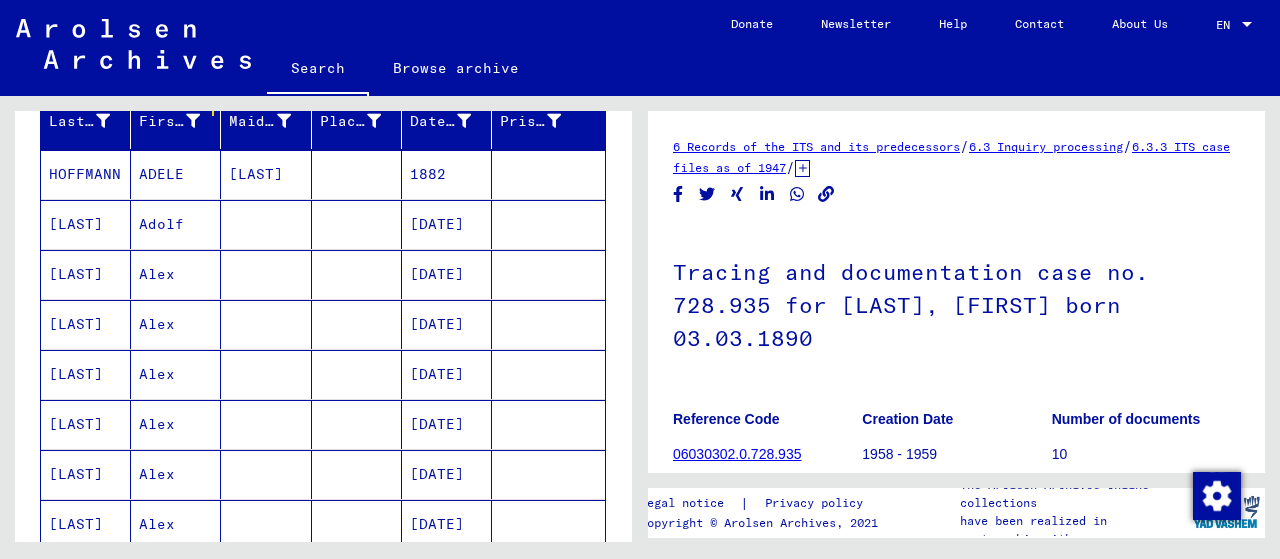 scroll, scrollTop: 0, scrollLeft: 0, axis: both 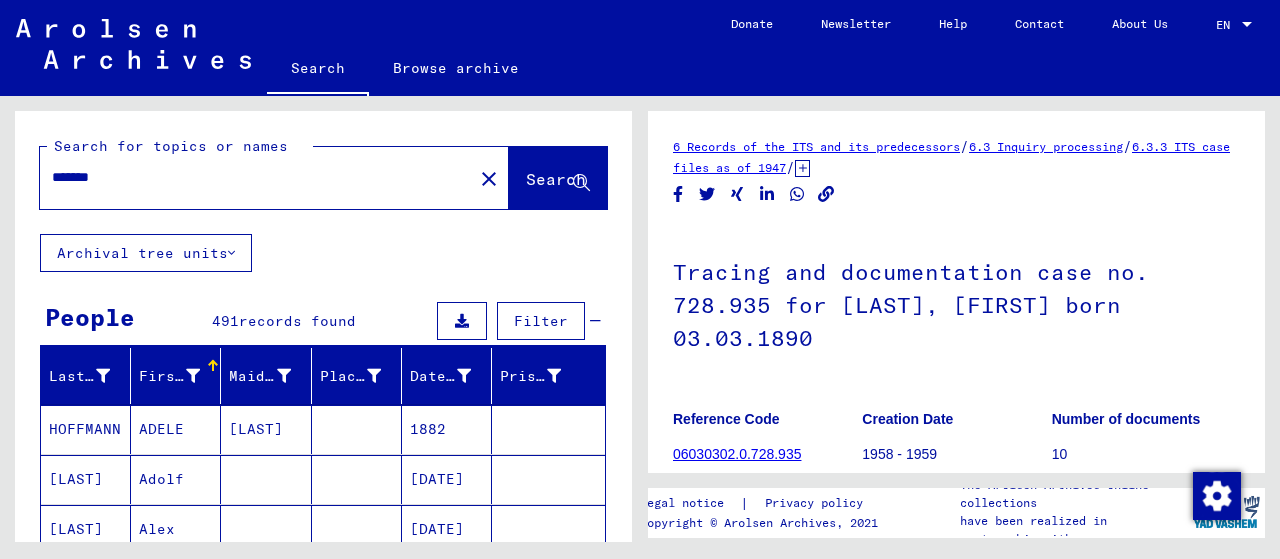 click at bounding box center (462, 321) 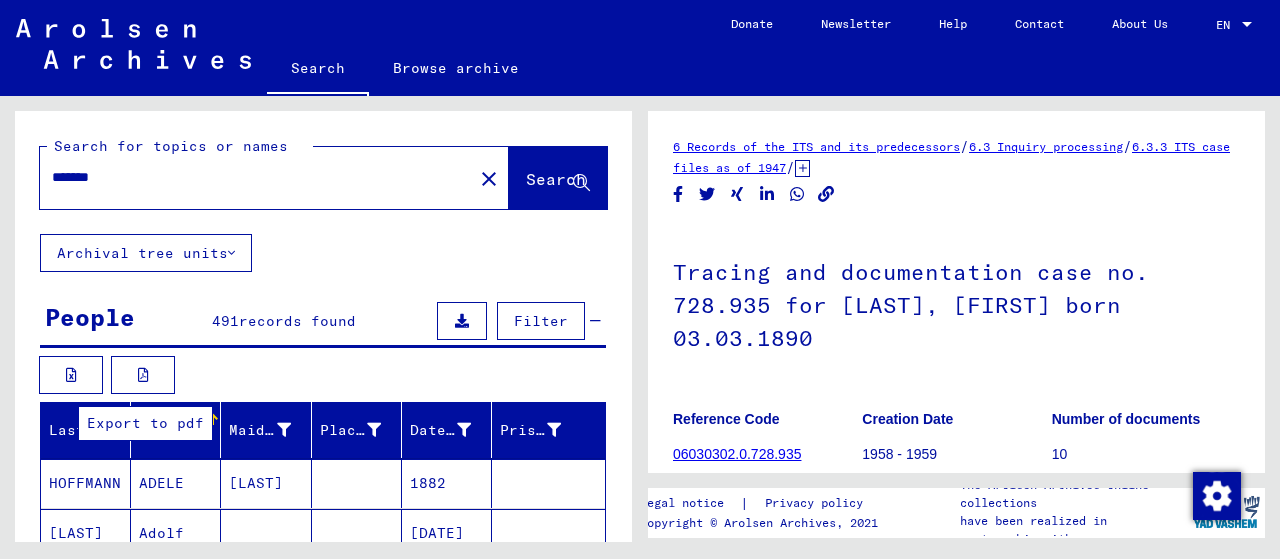 click at bounding box center [143, 375] 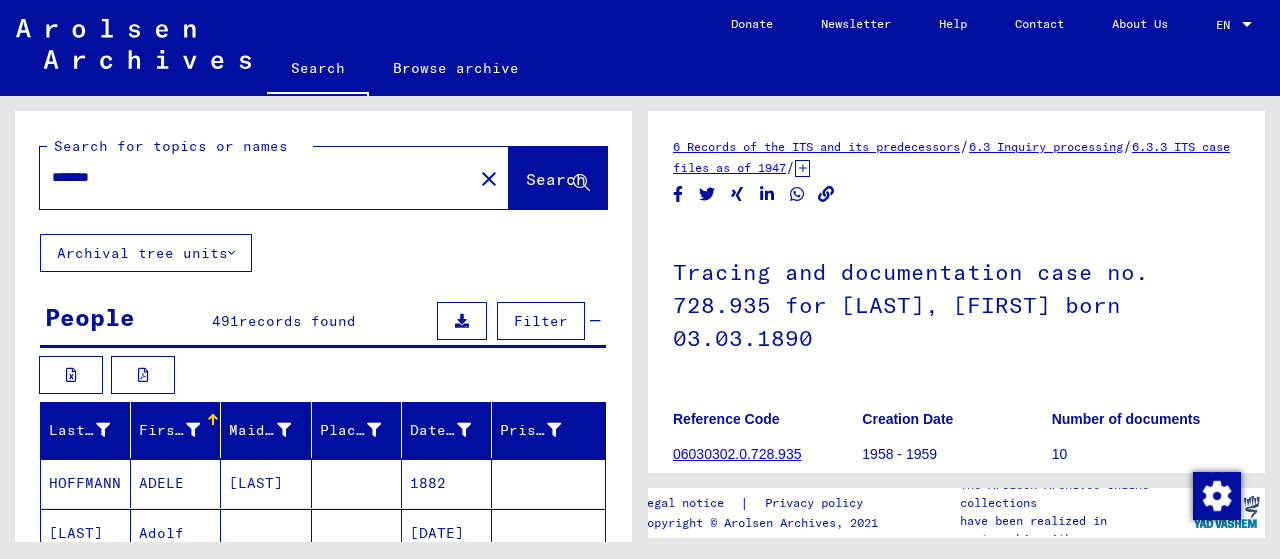 click on "*******" at bounding box center [256, 177] 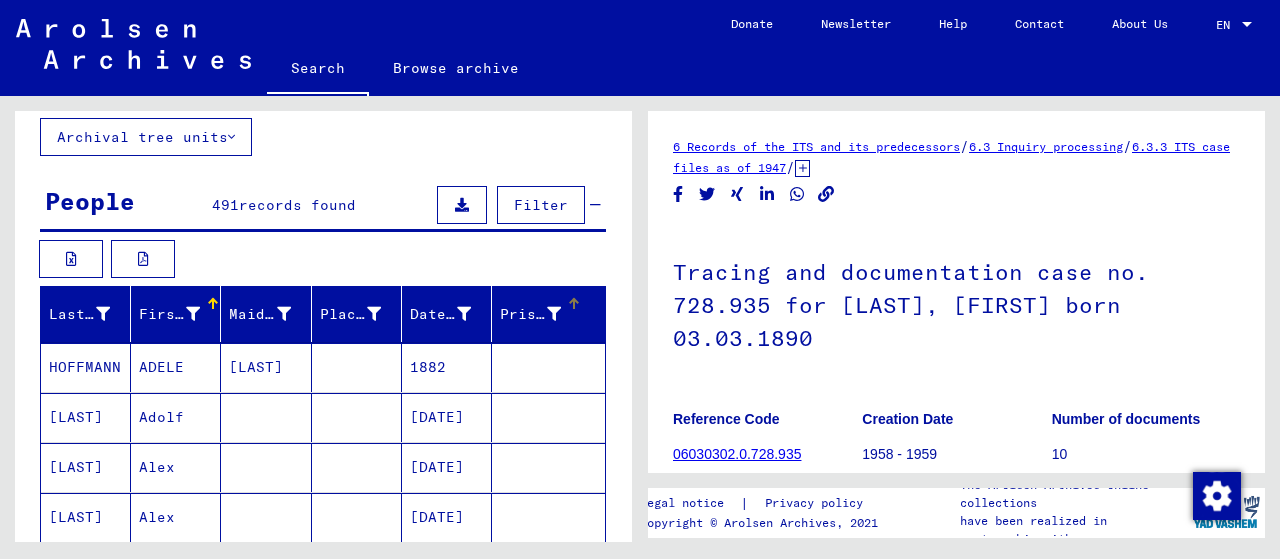 scroll, scrollTop: 100, scrollLeft: 0, axis: vertical 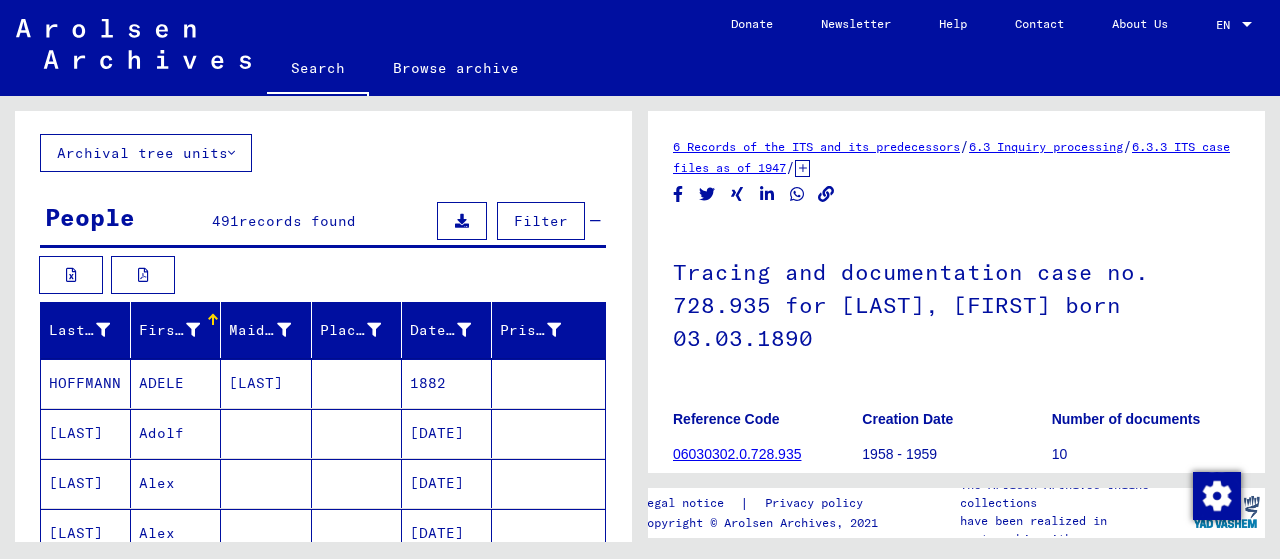 click on "Filter" at bounding box center [541, 221] 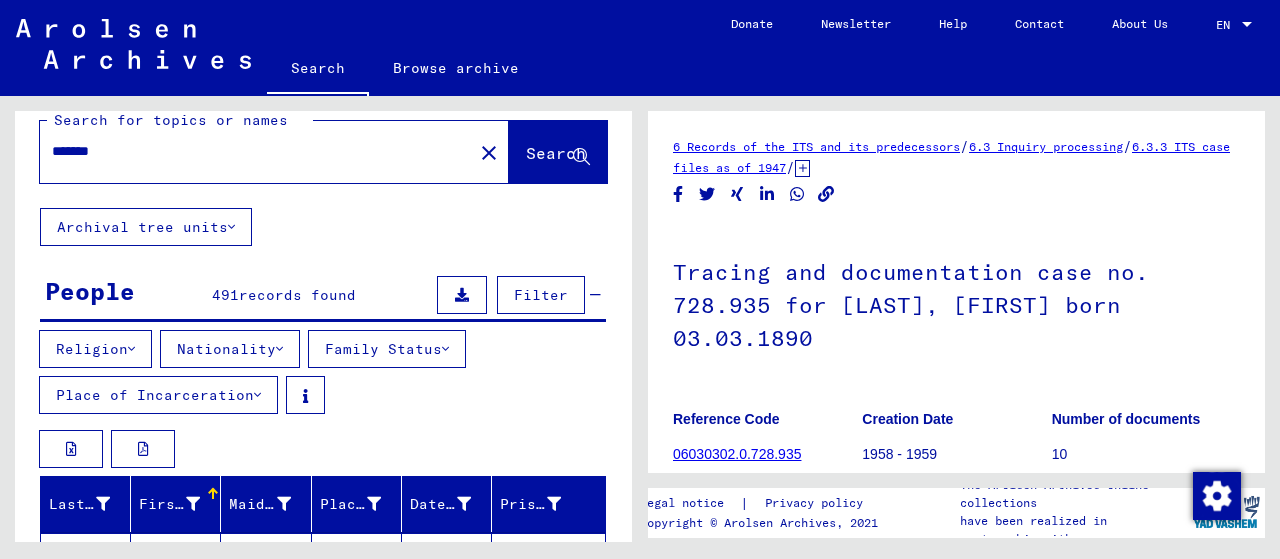 scroll, scrollTop: 0, scrollLeft: 0, axis: both 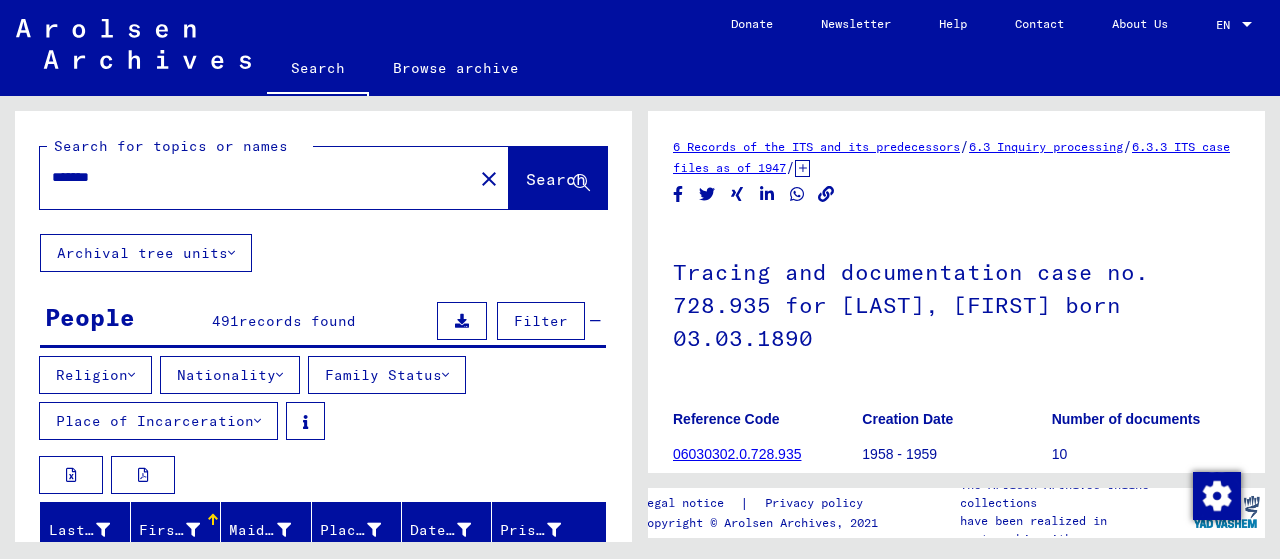 click on "*******" at bounding box center (256, 177) 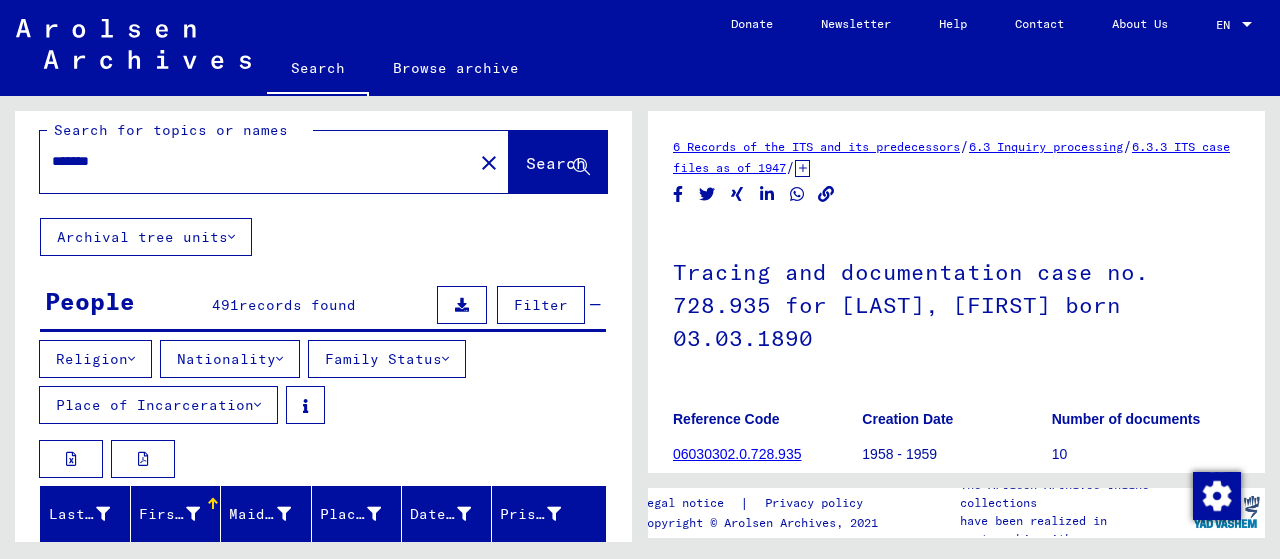 scroll, scrollTop: 0, scrollLeft: 0, axis: both 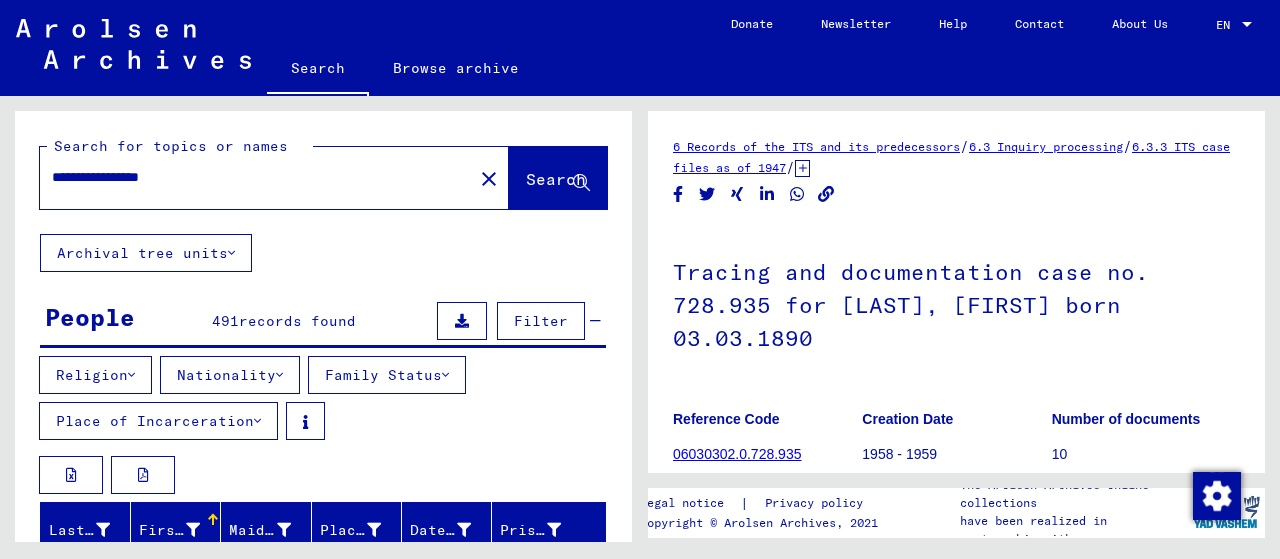 click on "**********" at bounding box center [256, 177] 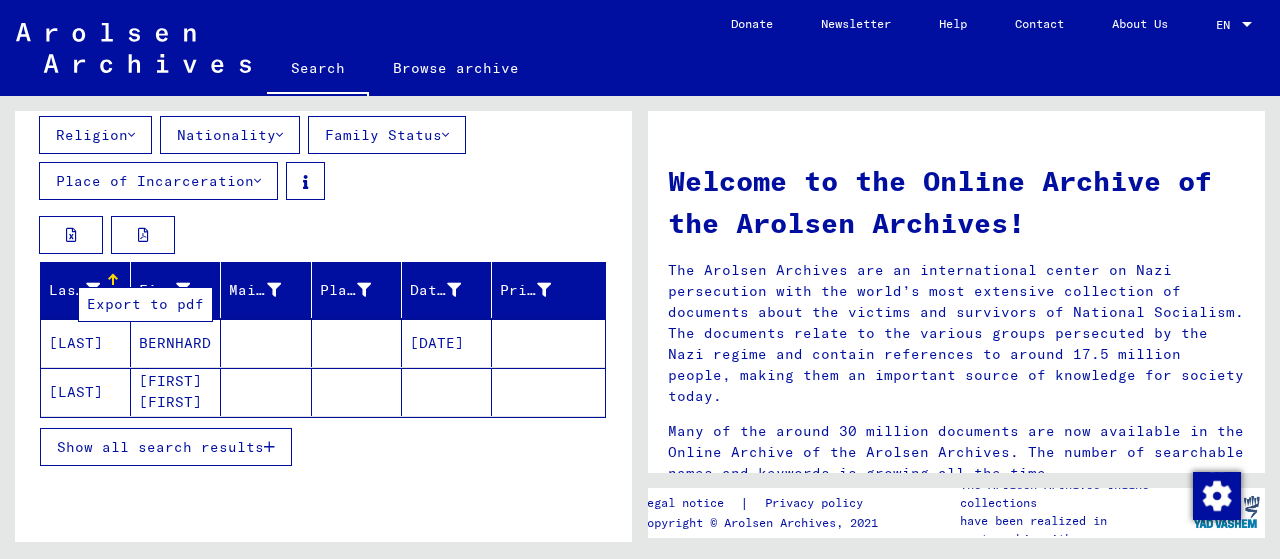 scroll, scrollTop: 300, scrollLeft: 0, axis: vertical 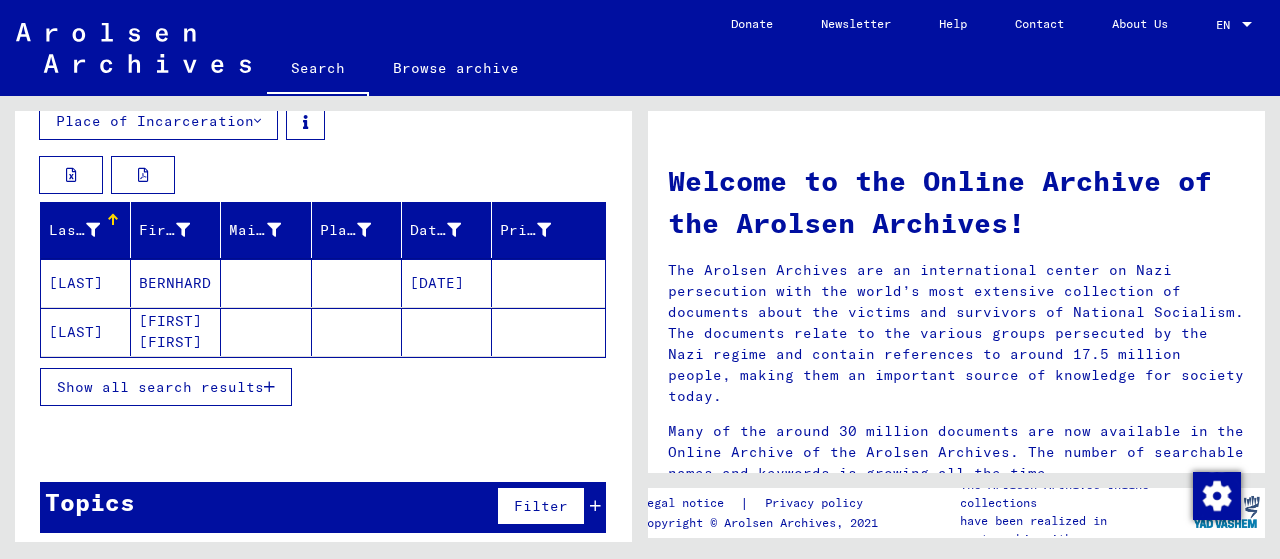 click on "BERNHARD" at bounding box center [176, 332] 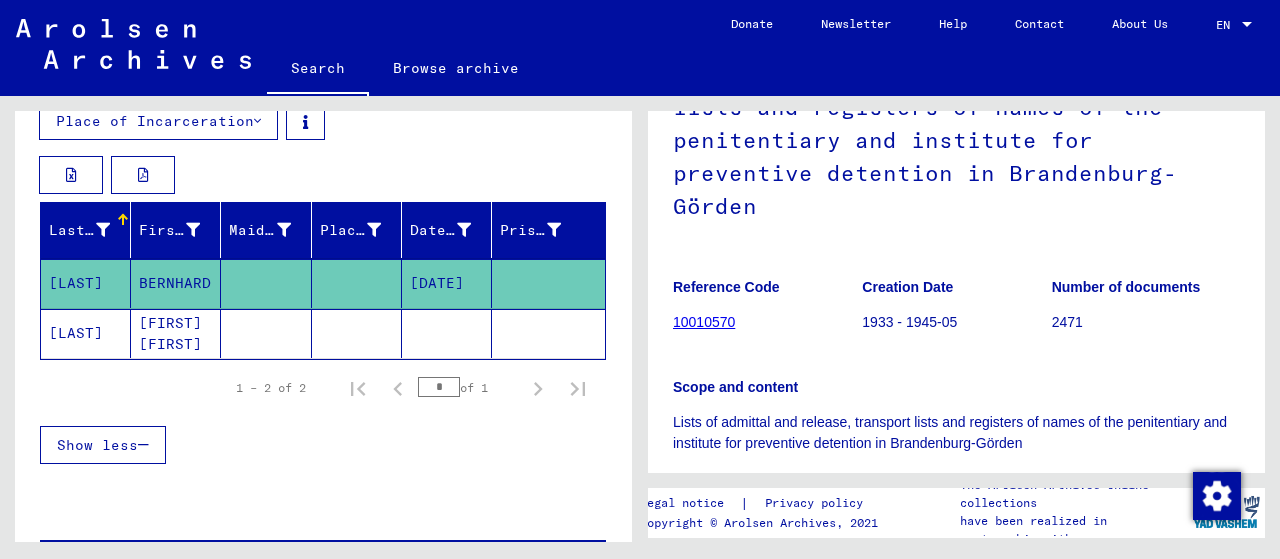 scroll, scrollTop: 300, scrollLeft: 0, axis: vertical 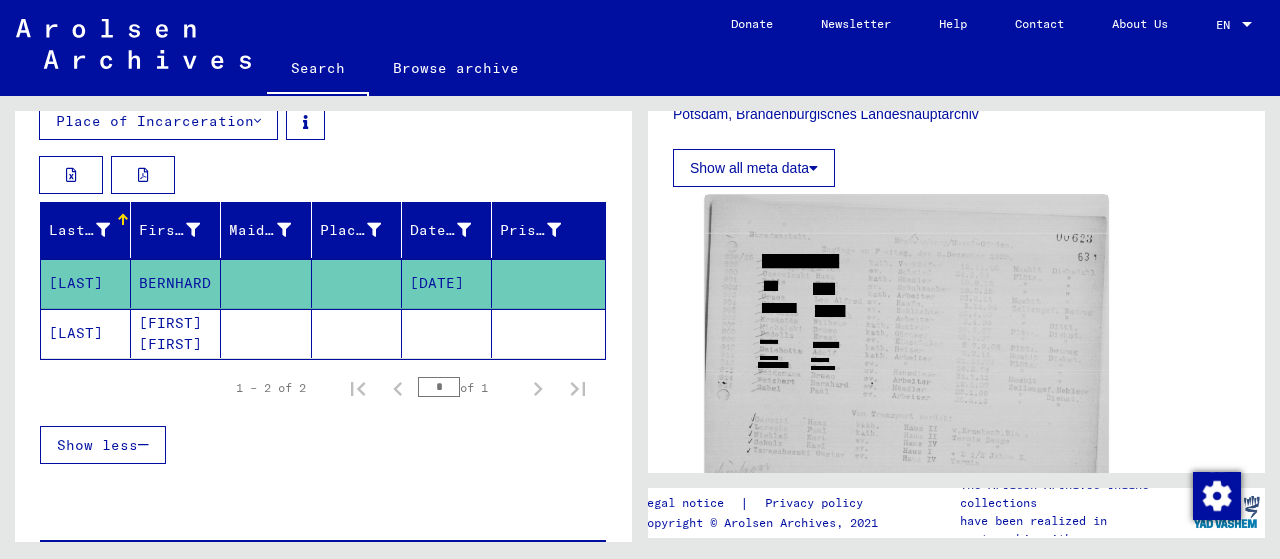 click 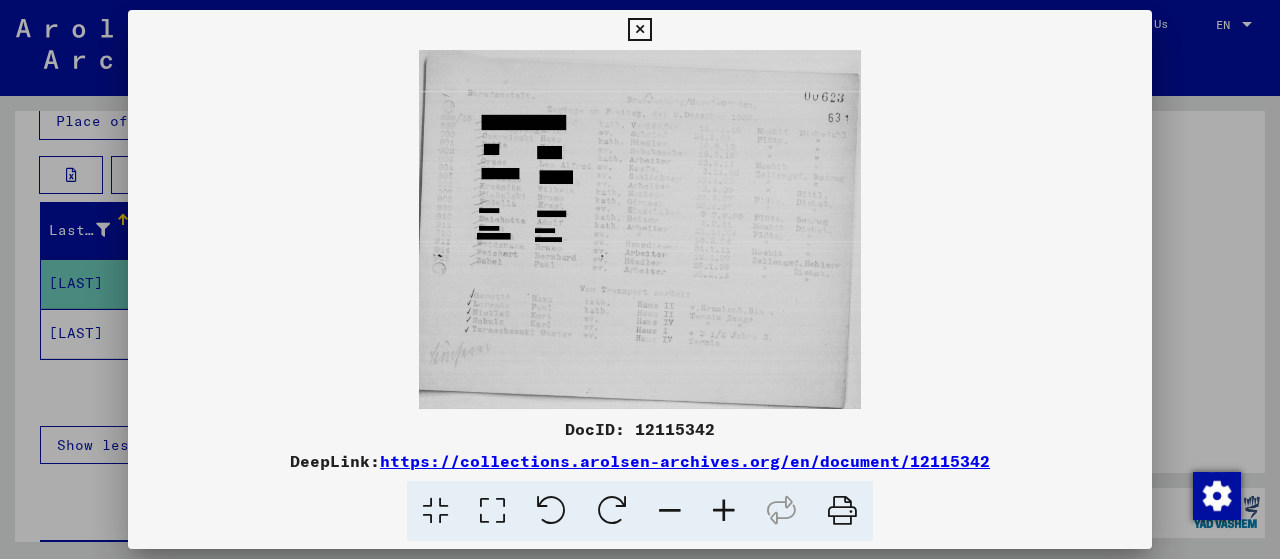 click at bounding box center (492, 511) 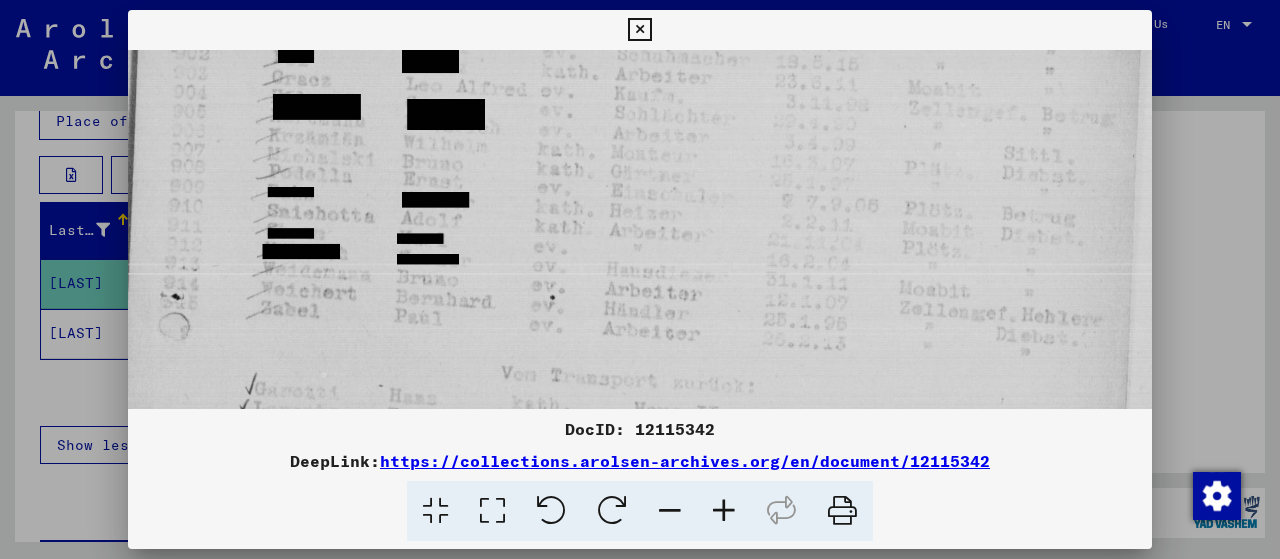 scroll, scrollTop: 228, scrollLeft: 0, axis: vertical 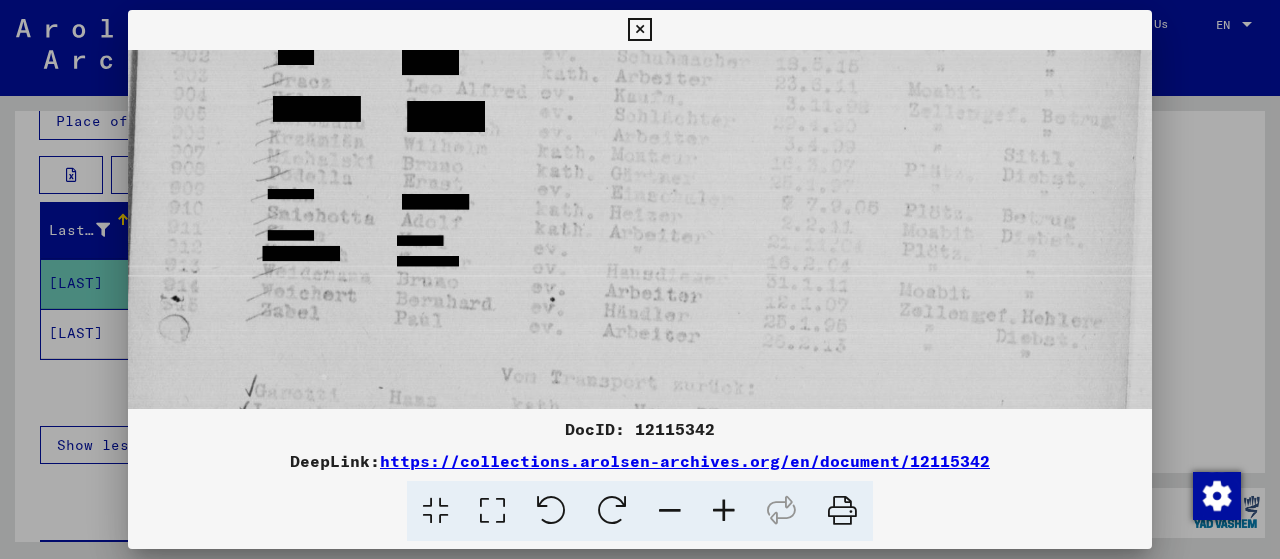 drag, startPoint x: 563, startPoint y: 335, endPoint x: 440, endPoint y: 116, distance: 251.17723 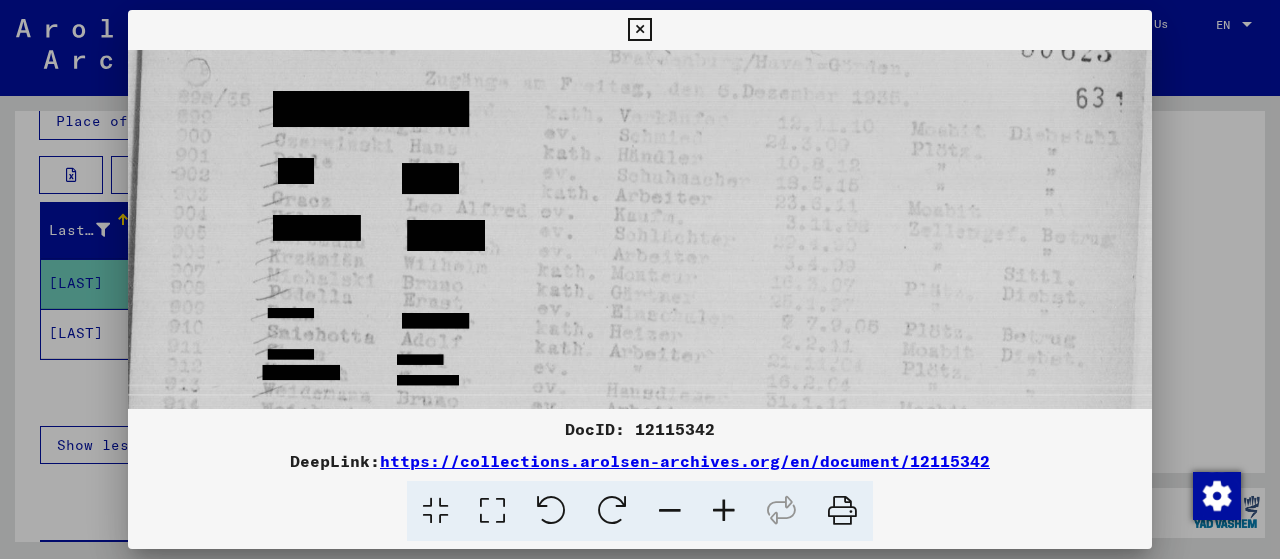 drag, startPoint x: 966, startPoint y: 269, endPoint x: 718, endPoint y: 399, distance: 280.00714 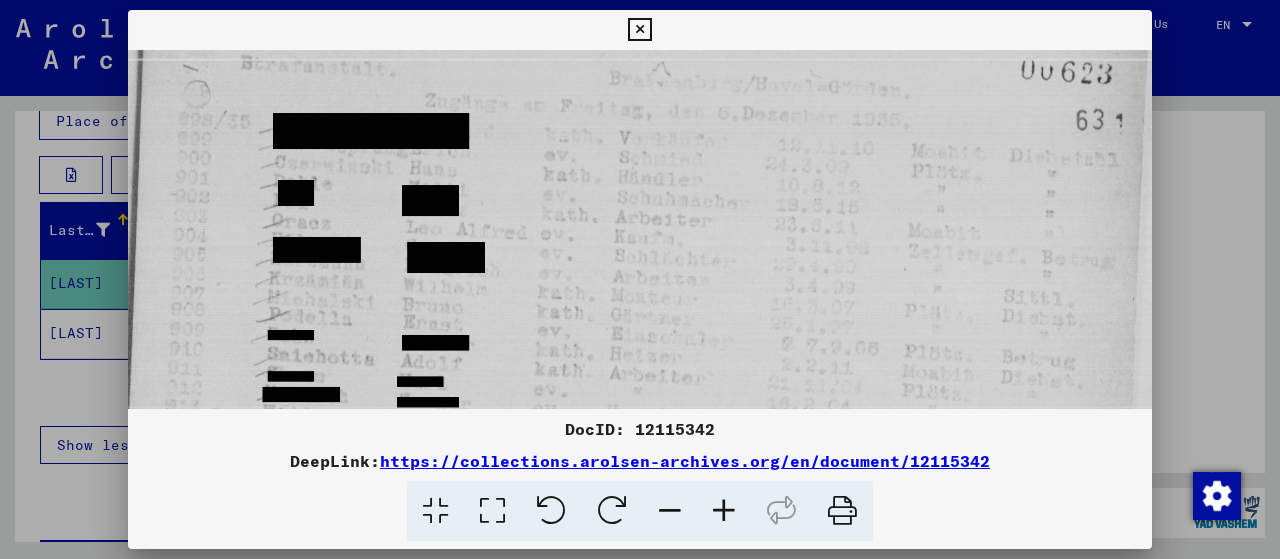 scroll, scrollTop: 16, scrollLeft: 0, axis: vertical 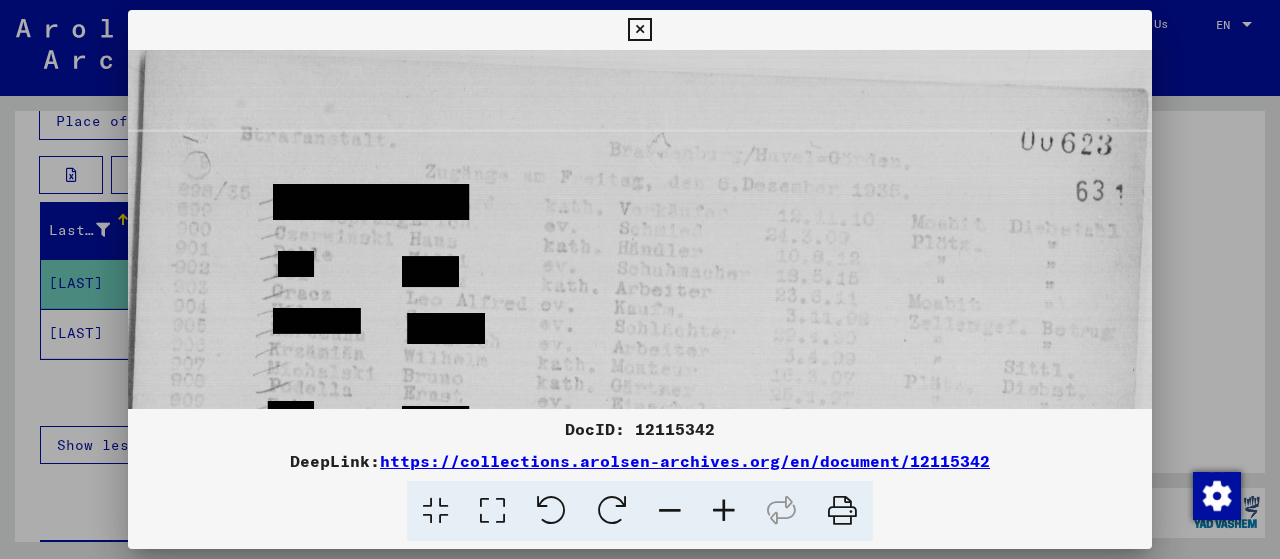 drag, startPoint x: 814, startPoint y: 196, endPoint x: 810, endPoint y: 269, distance: 73.109505 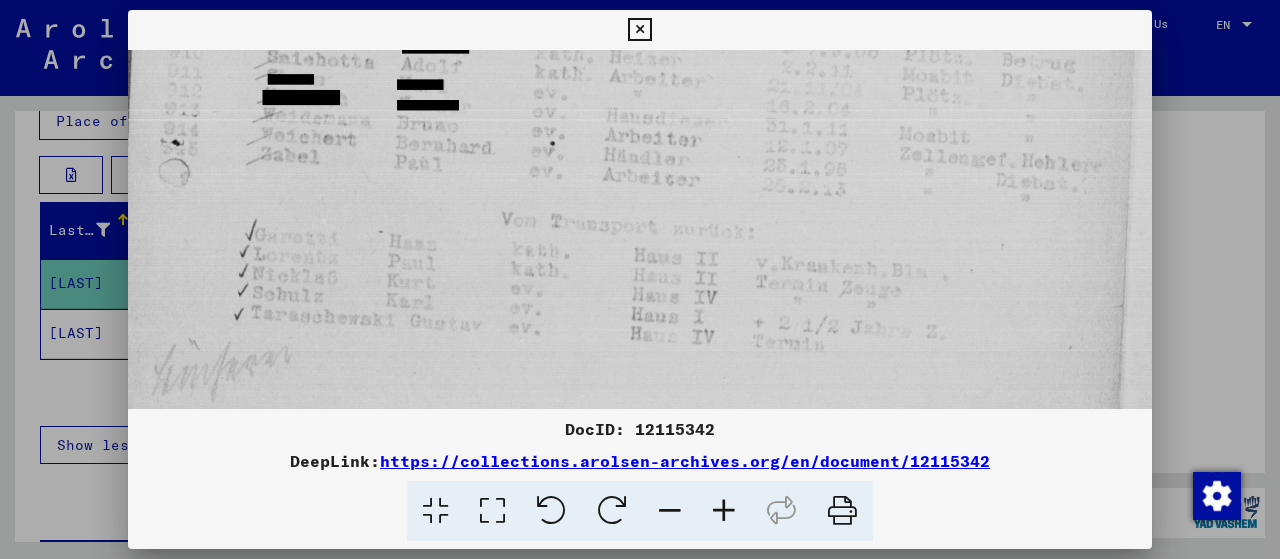 drag, startPoint x: 759, startPoint y: 300, endPoint x: 876, endPoint y: -59, distance: 377.58444 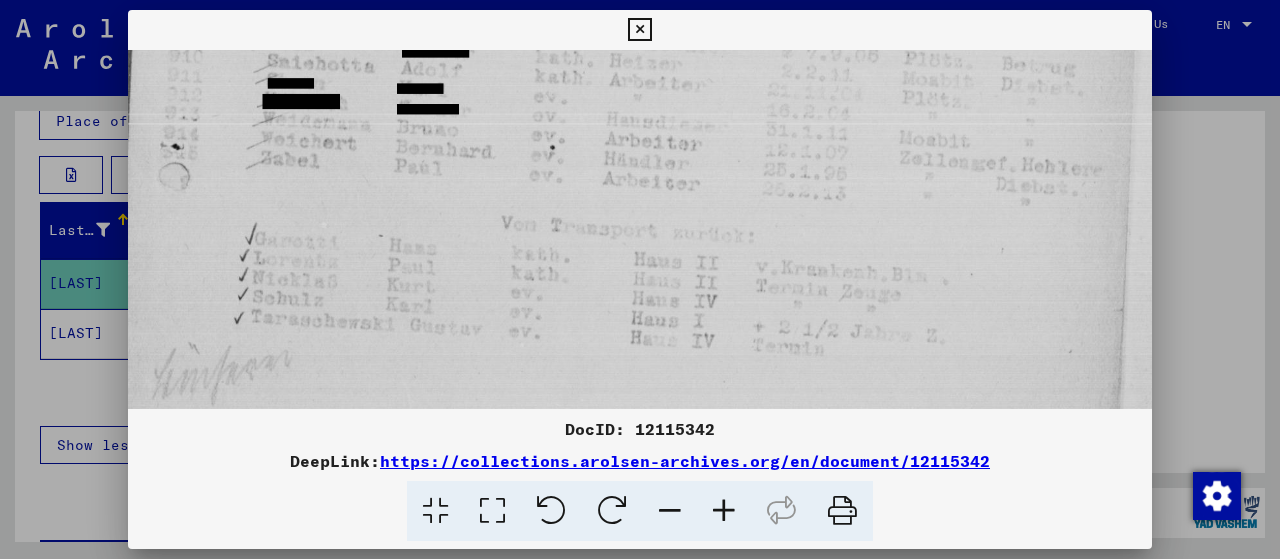 scroll, scrollTop: 473, scrollLeft: 0, axis: vertical 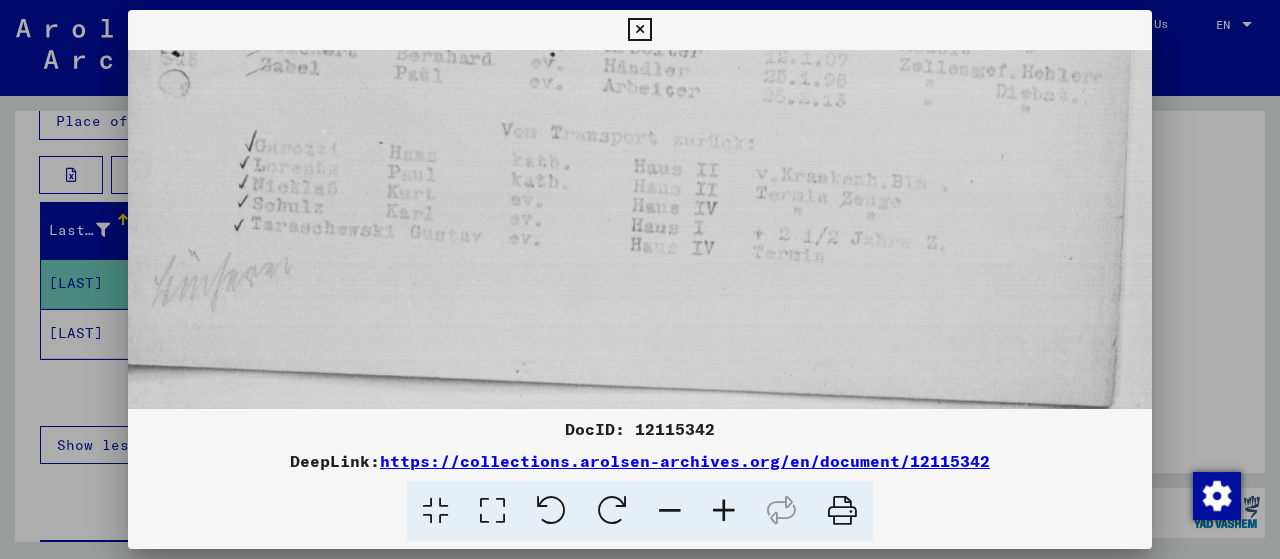 drag, startPoint x: 816, startPoint y: 144, endPoint x: 859, endPoint y: 7, distance: 143.58969 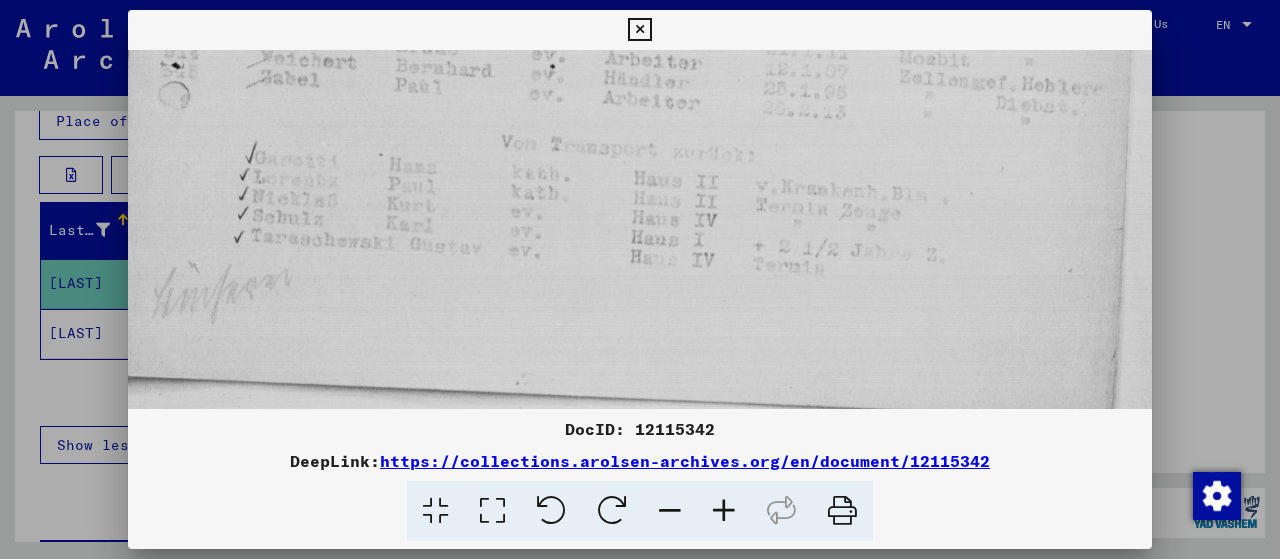 scroll, scrollTop: 452, scrollLeft: 0, axis: vertical 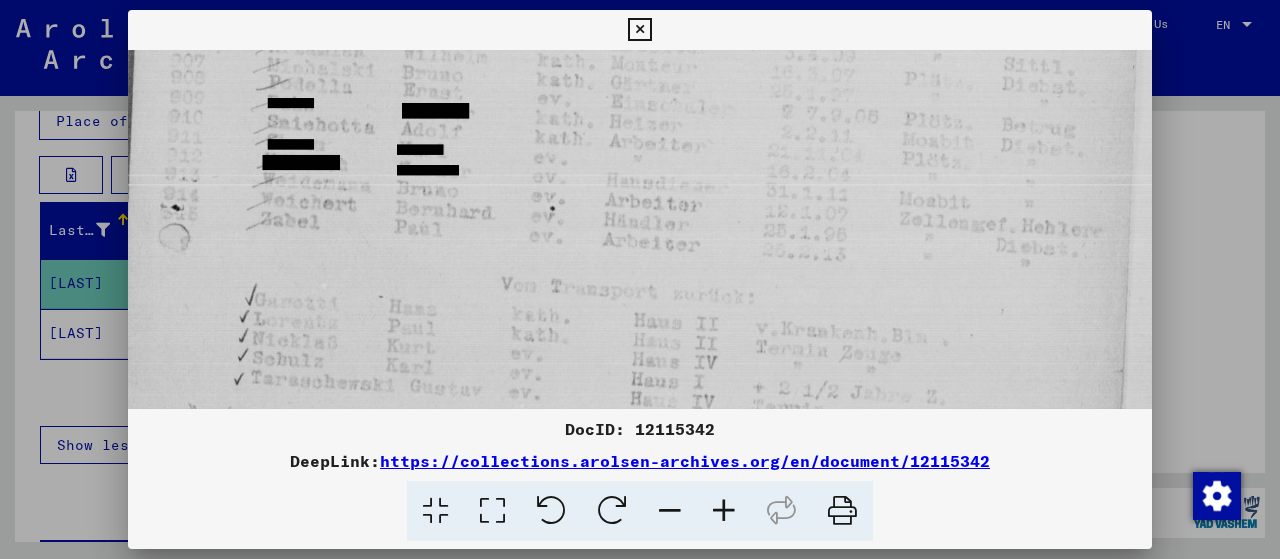 drag, startPoint x: 804, startPoint y: 149, endPoint x: 828, endPoint y: 297, distance: 149.93332 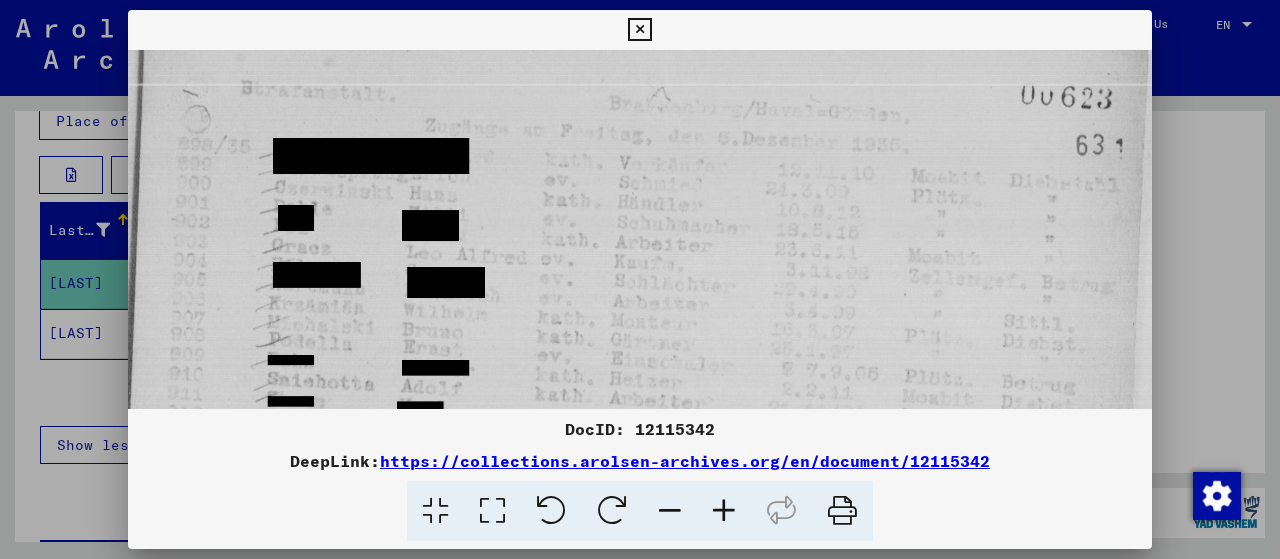 scroll, scrollTop: 38, scrollLeft: 0, axis: vertical 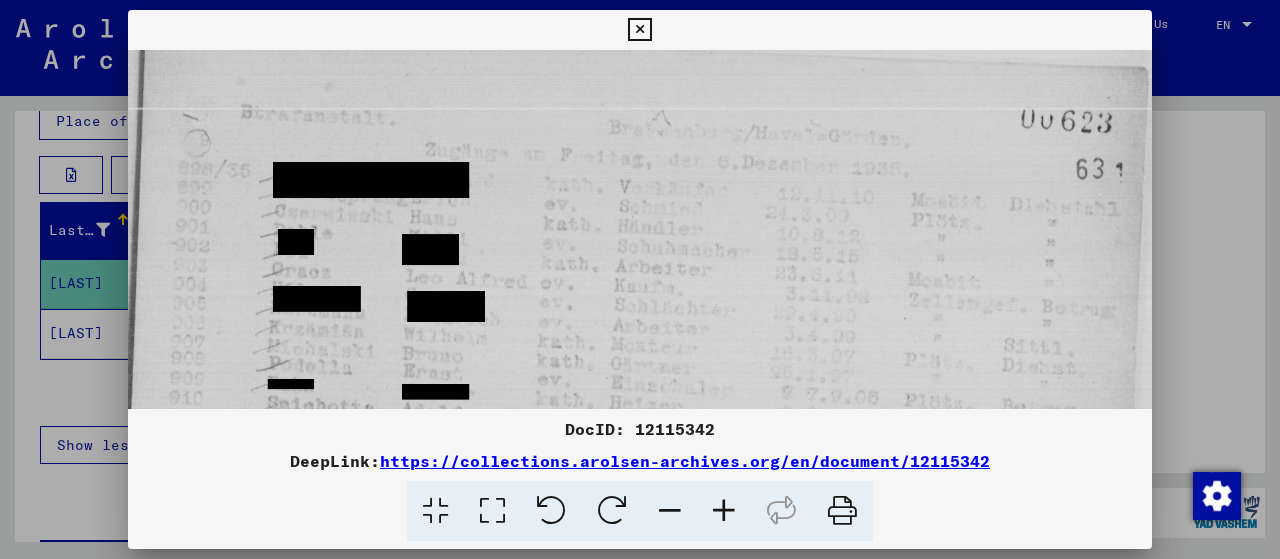 drag, startPoint x: 780, startPoint y: 125, endPoint x: 788, endPoint y: 407, distance: 282.11346 